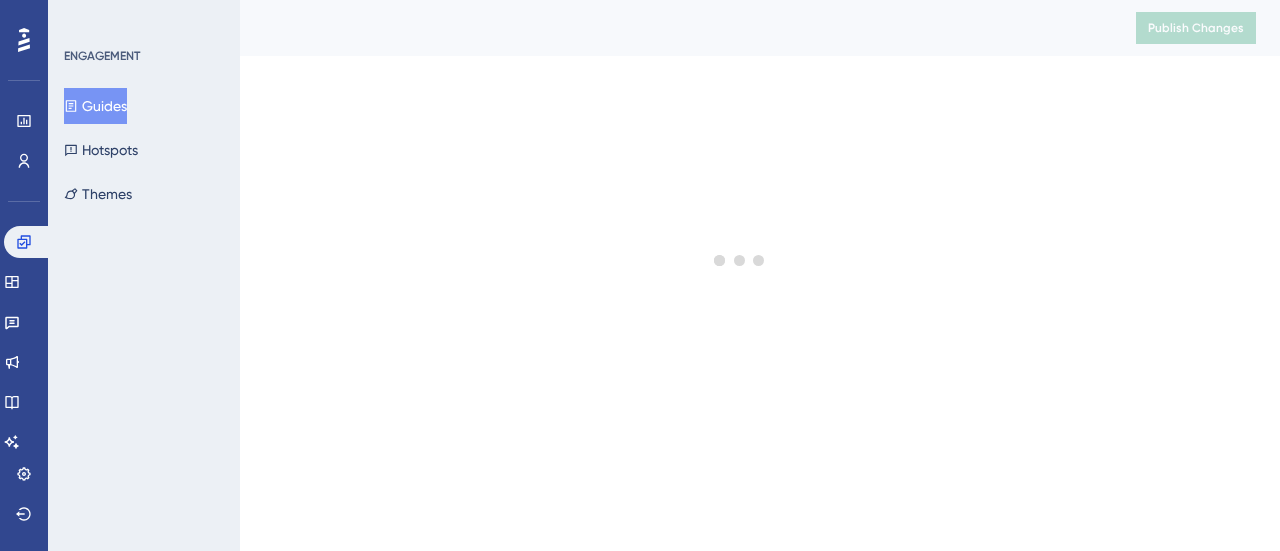 scroll, scrollTop: 0, scrollLeft: 0, axis: both 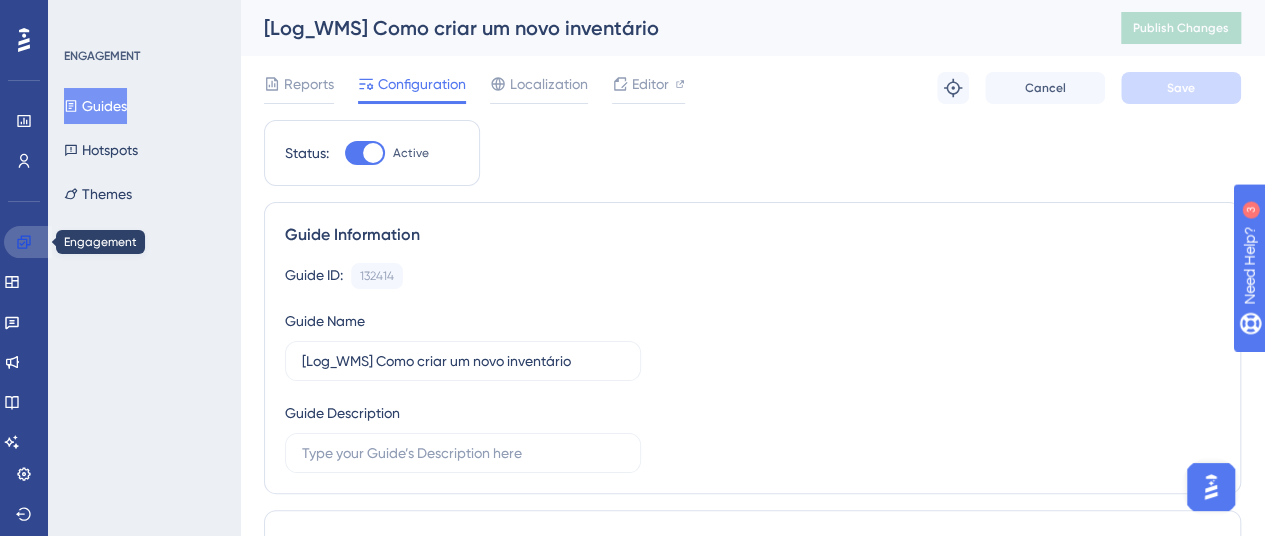 click 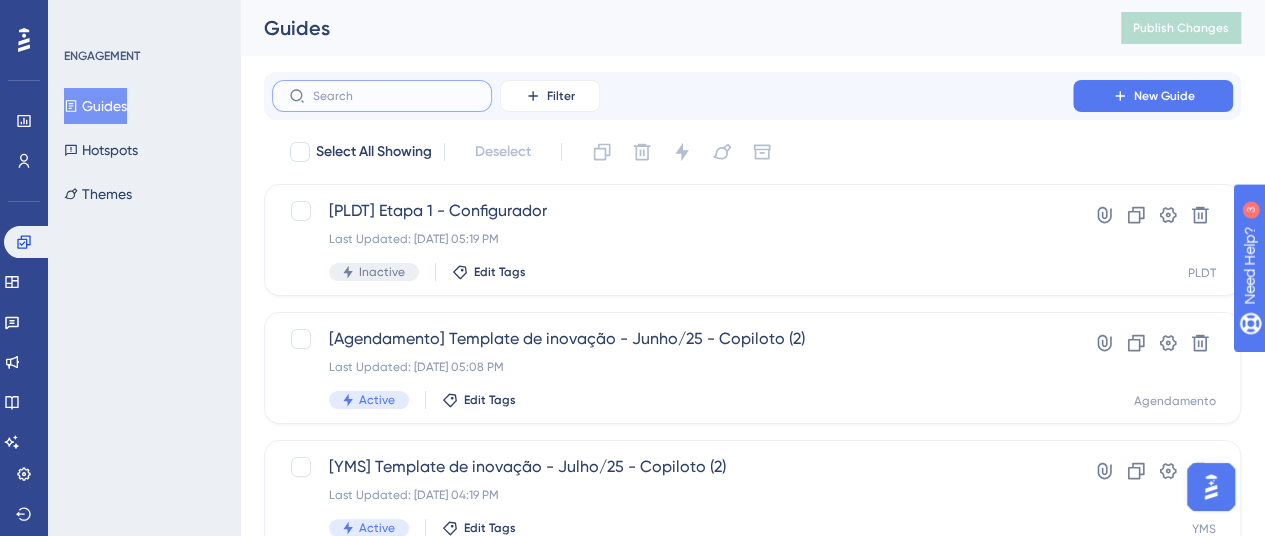 click at bounding box center (394, 96) 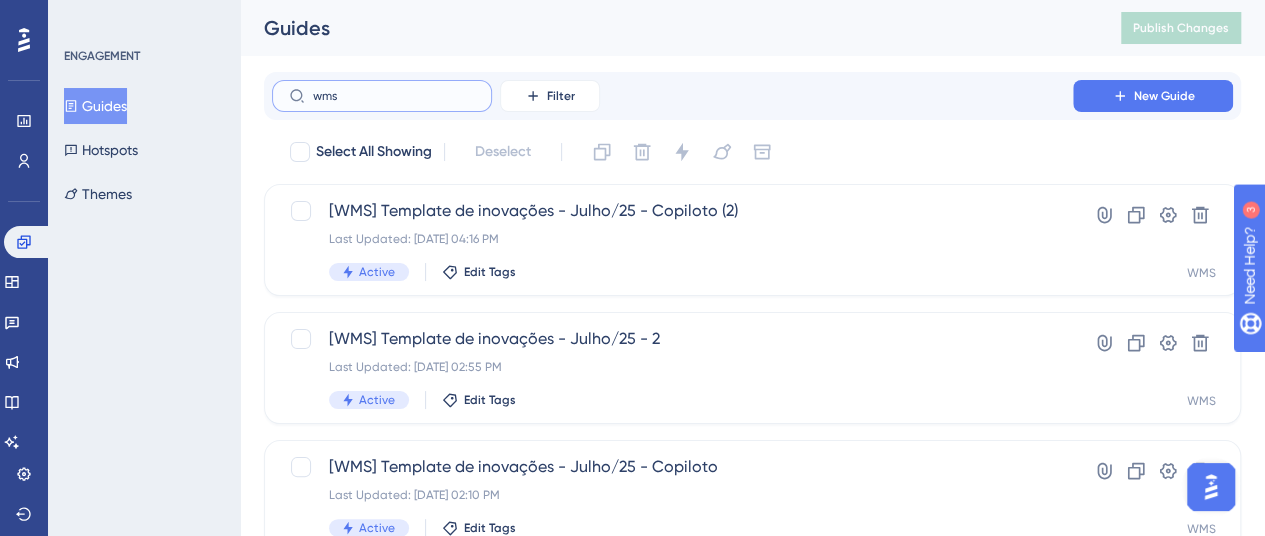 type on "wms" 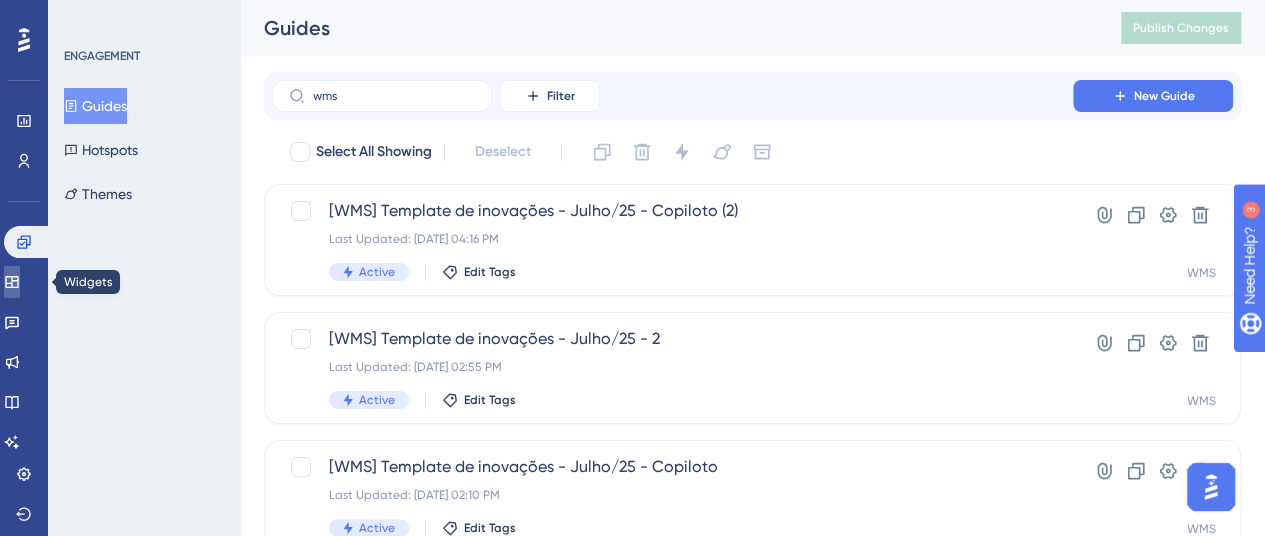 click at bounding box center (12, 282) 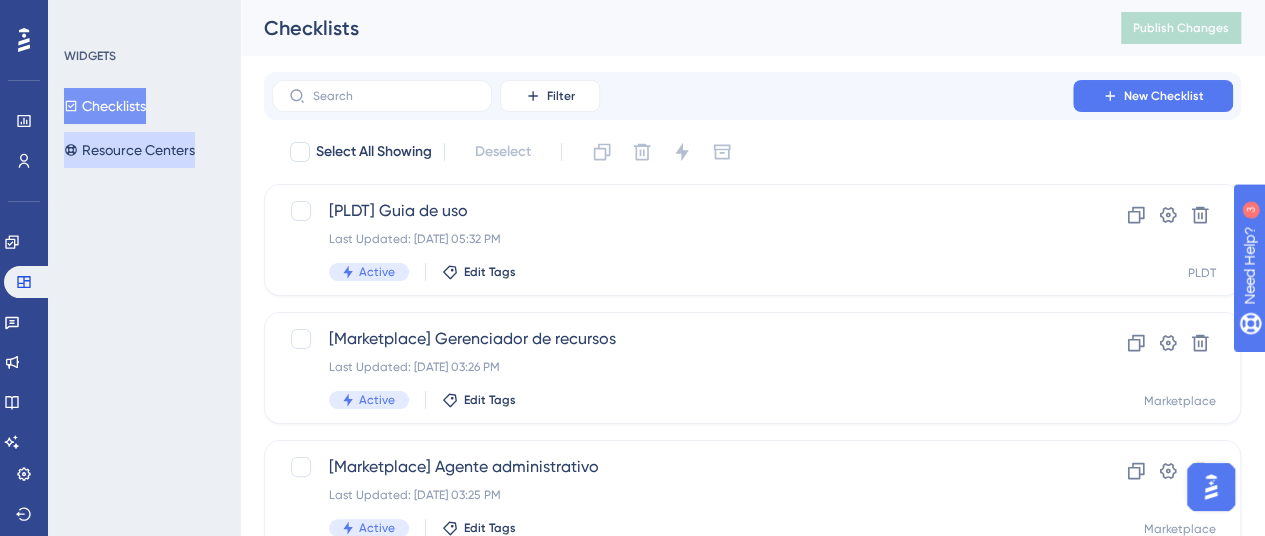 click on "Resource Centers" at bounding box center [129, 150] 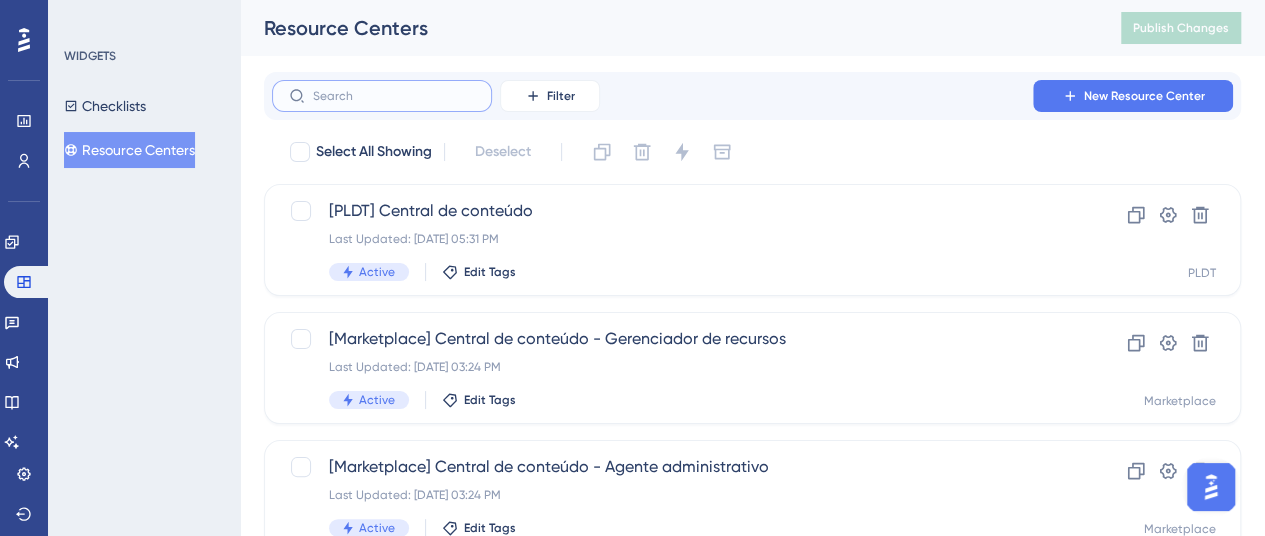 click at bounding box center (394, 96) 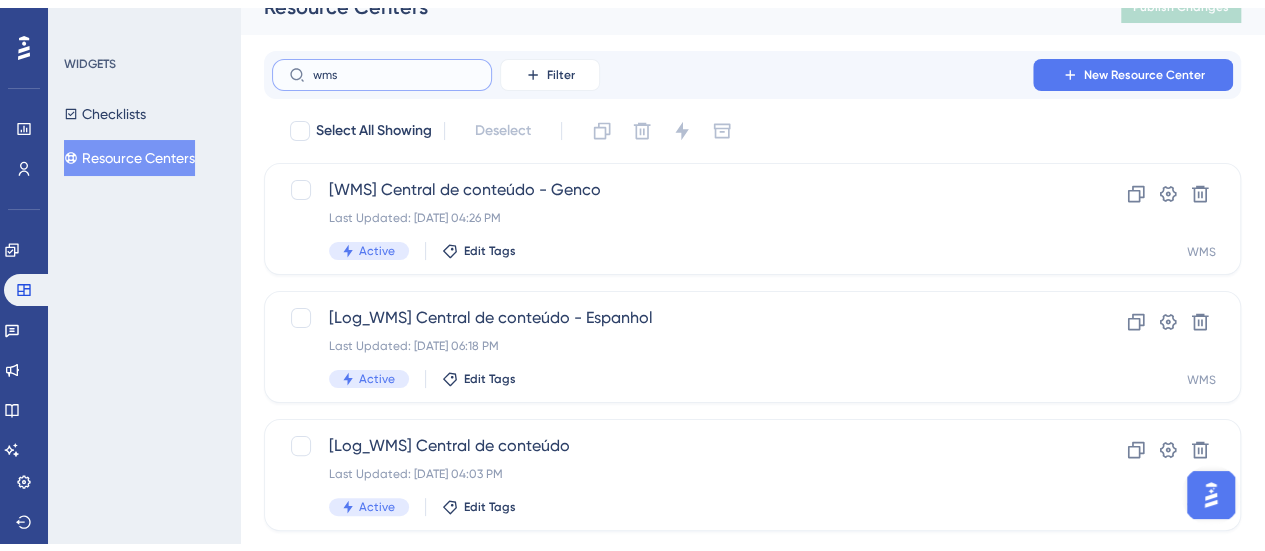 scroll, scrollTop: 64, scrollLeft: 0, axis: vertical 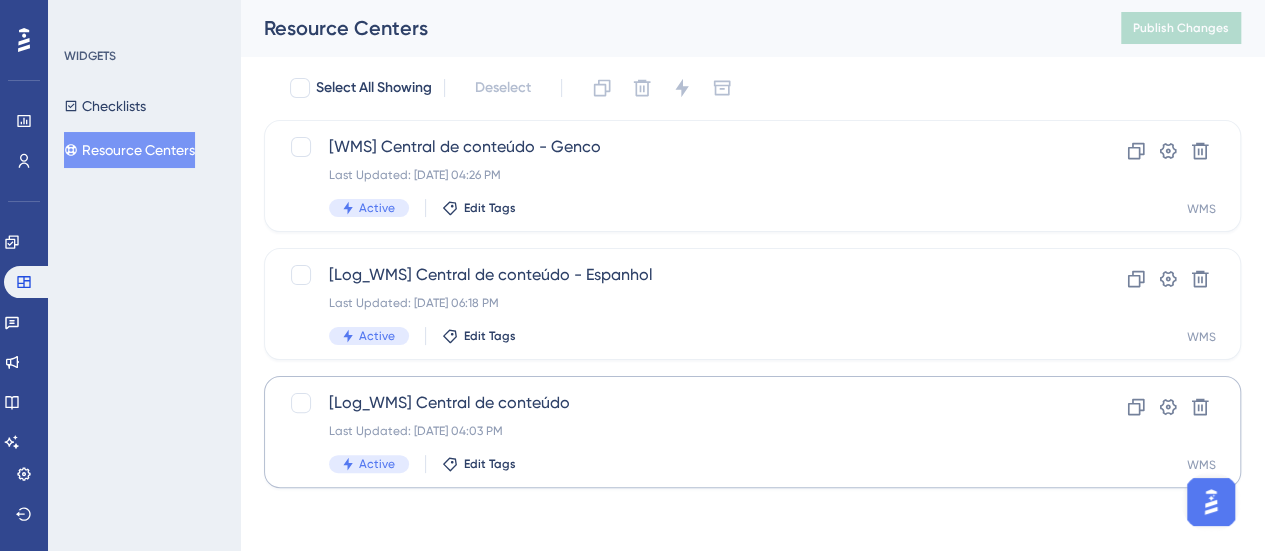 type on "wms" 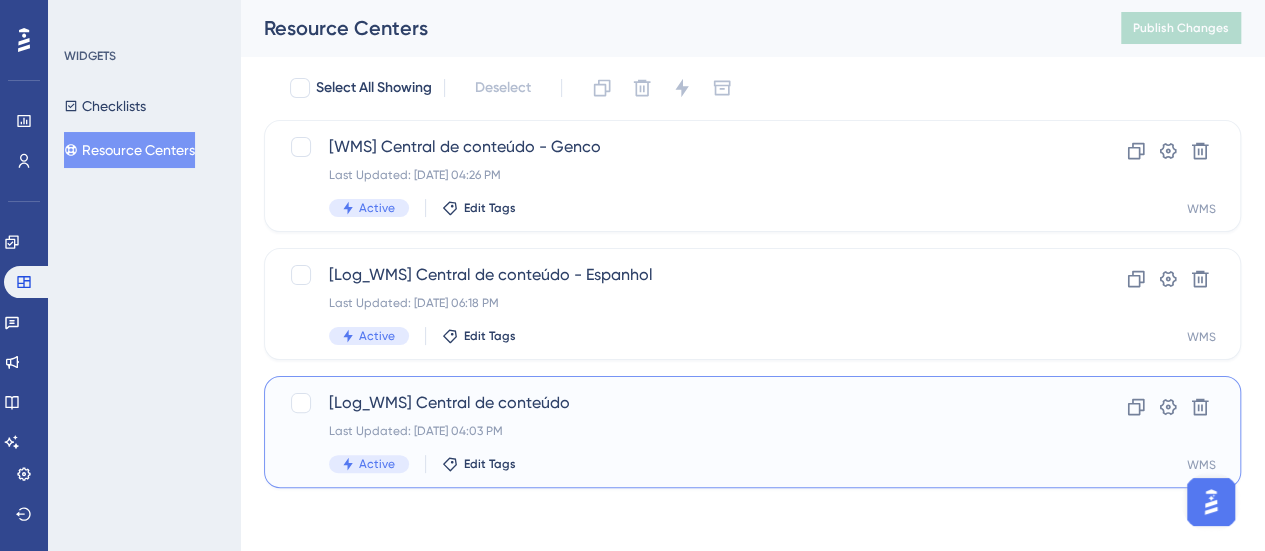 click on "[Log_WMS] Central de conteúdo" at bounding box center [672, 403] 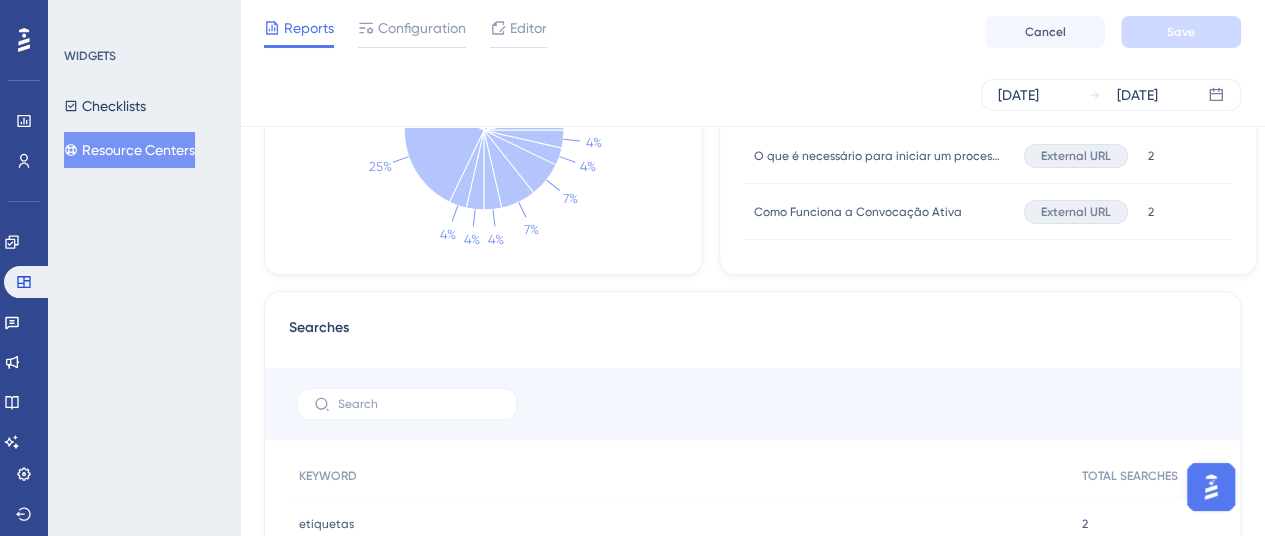 scroll, scrollTop: 400, scrollLeft: 0, axis: vertical 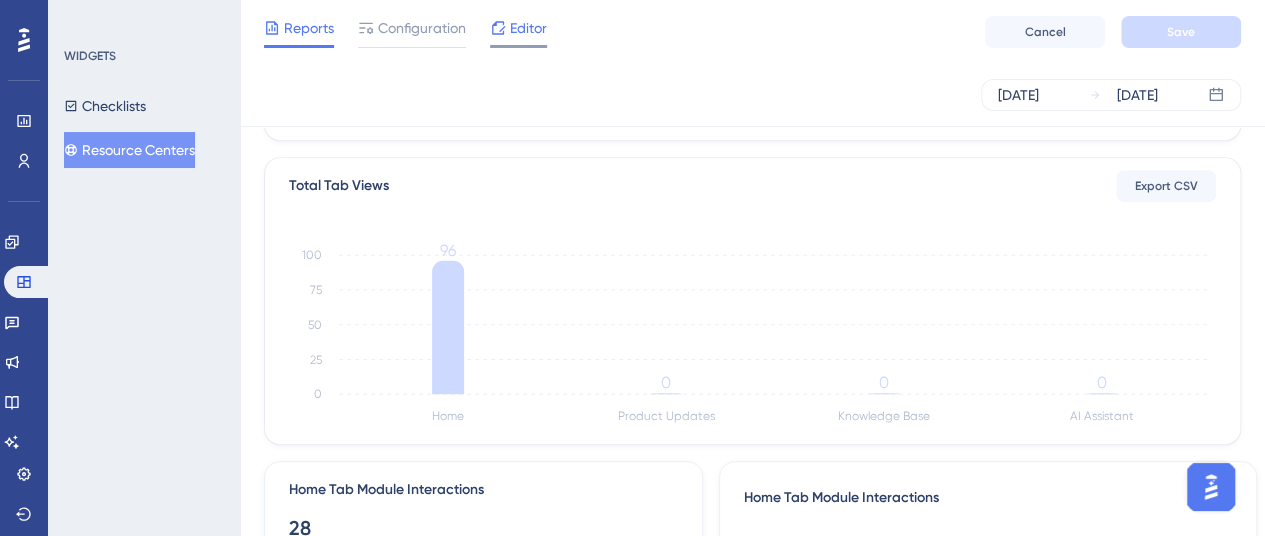click at bounding box center [518, 46] 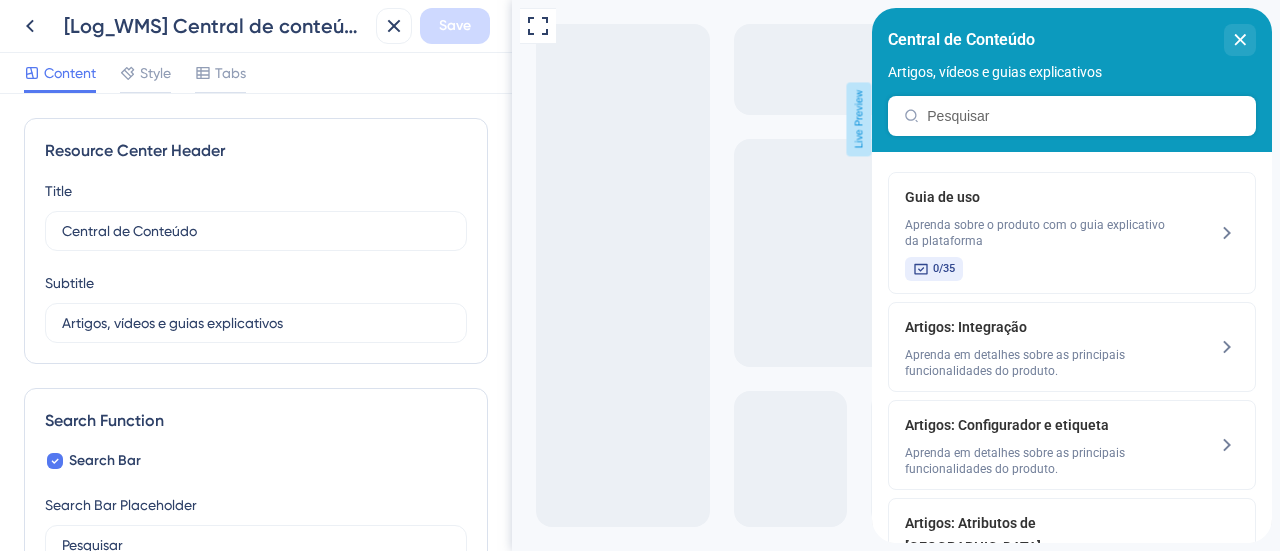 scroll, scrollTop: 0, scrollLeft: 0, axis: both 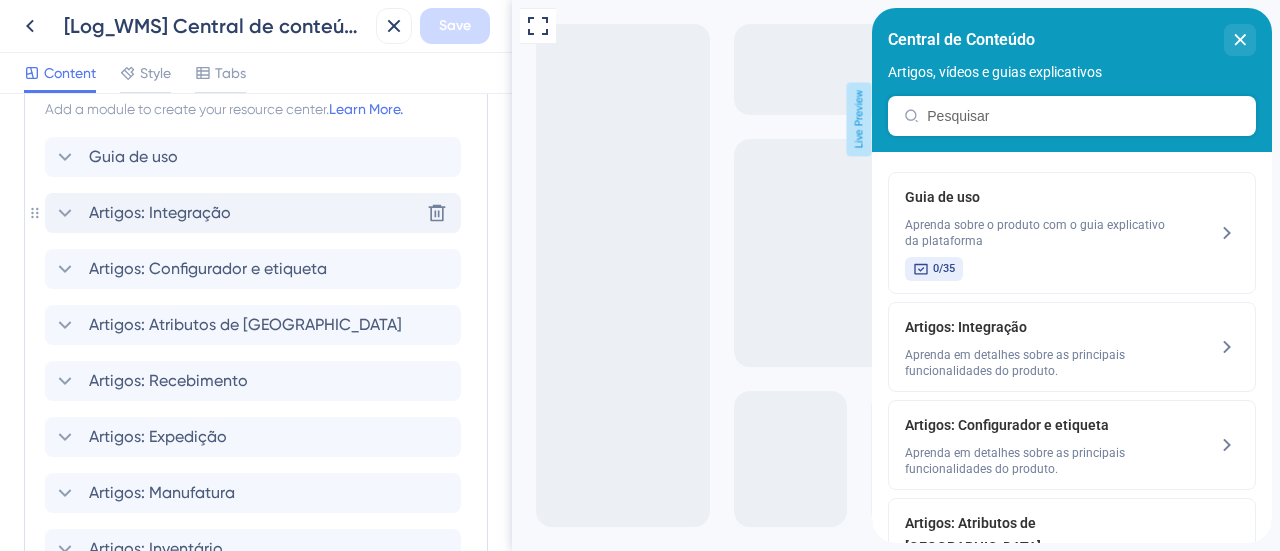 click on "Artigos: Integração" at bounding box center [160, 213] 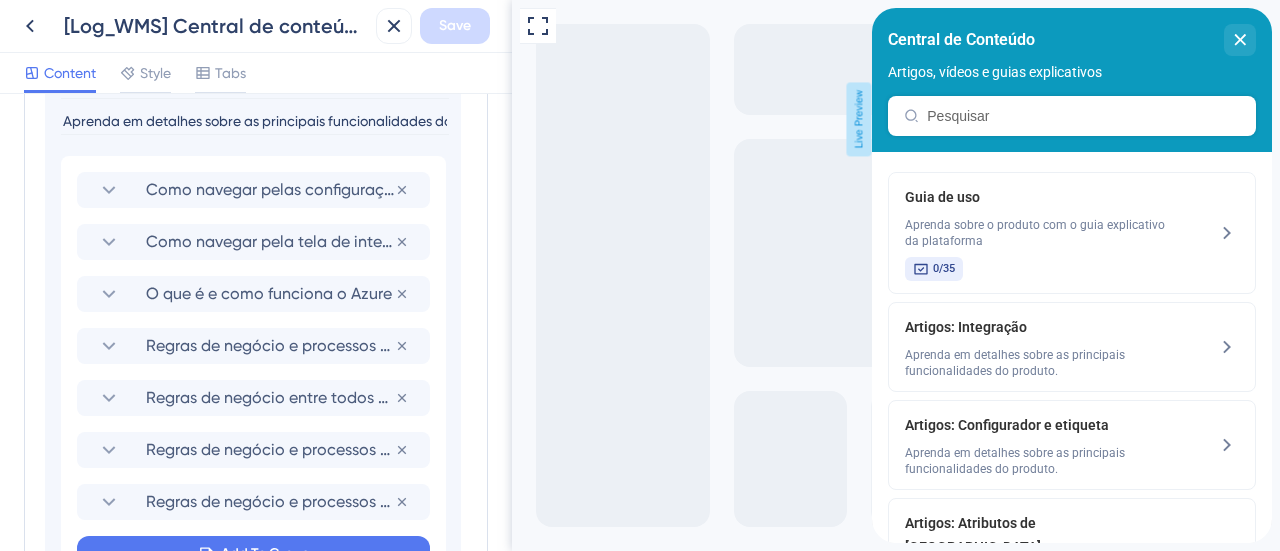 scroll, scrollTop: 994, scrollLeft: 0, axis: vertical 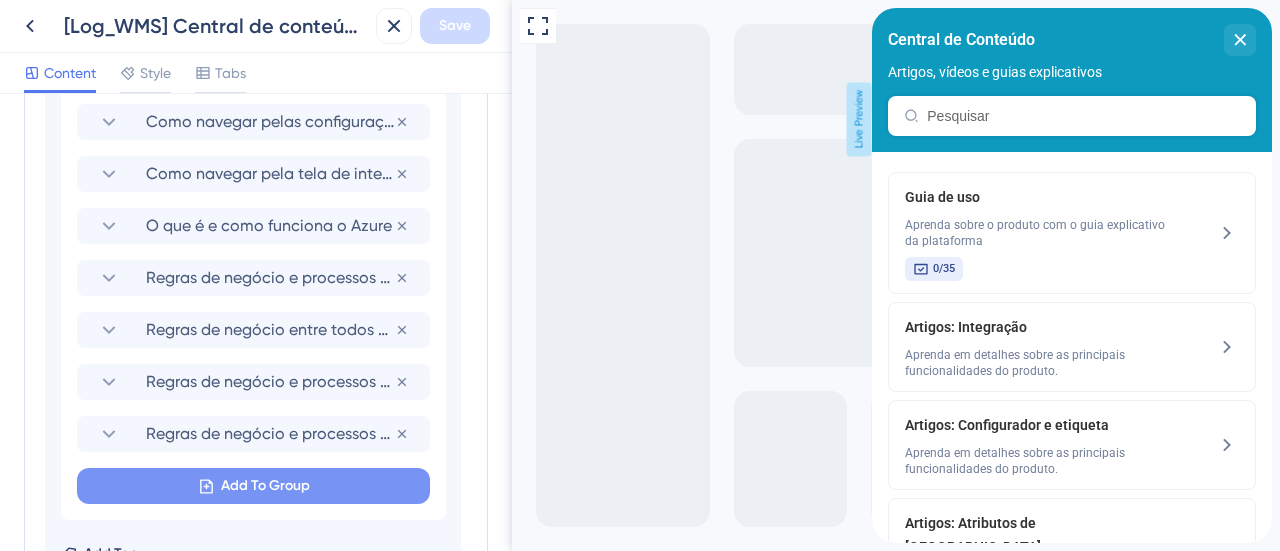 click 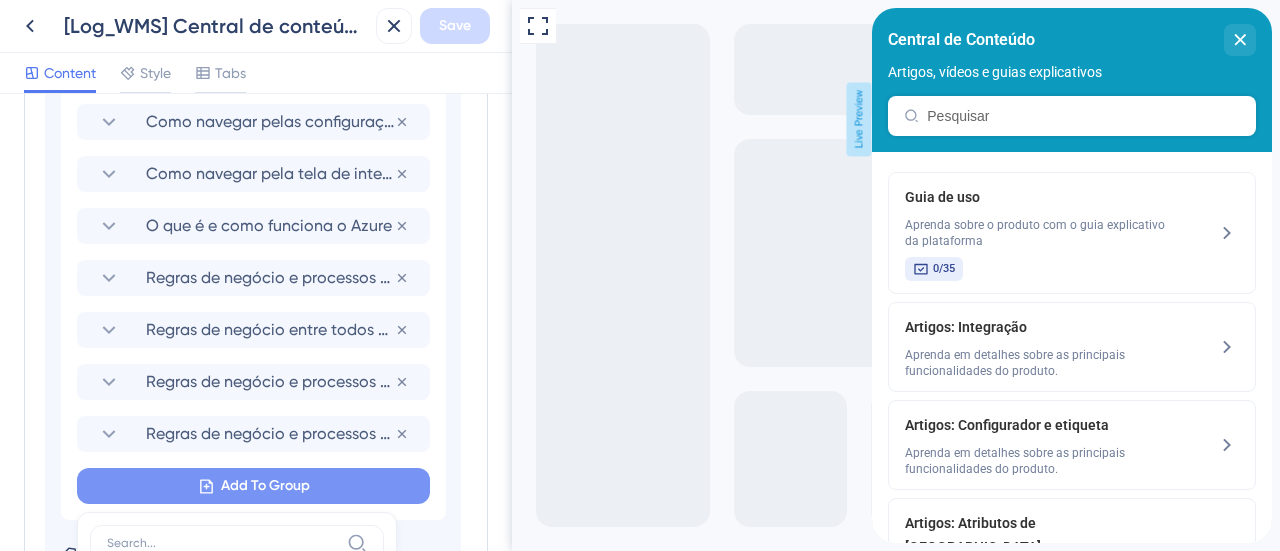 scroll, scrollTop: 1370, scrollLeft: 0, axis: vertical 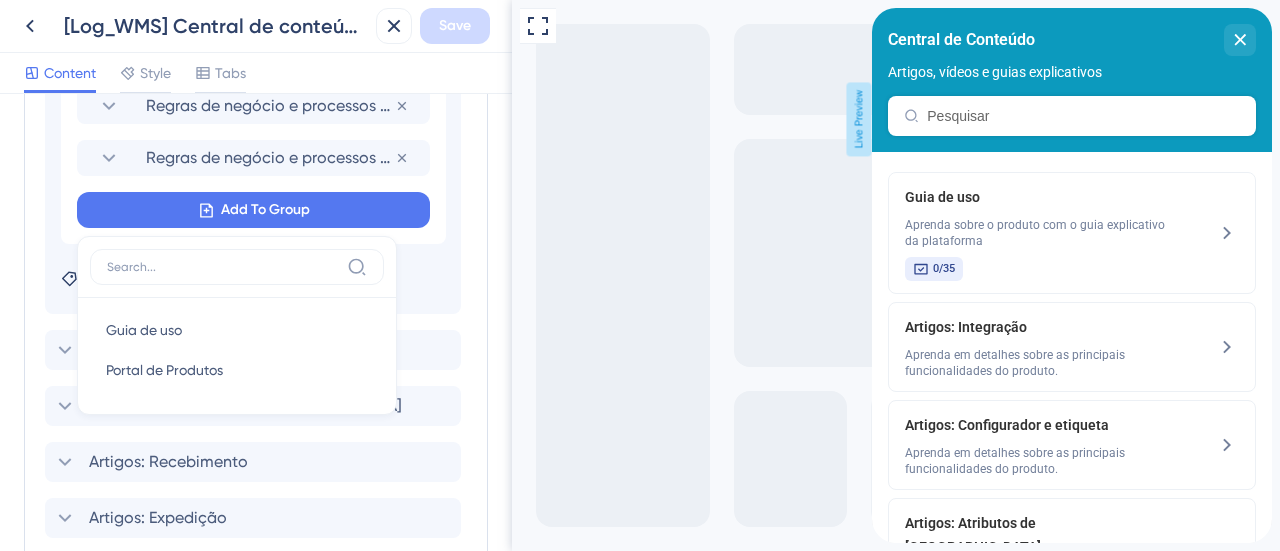 click on "Resource Center Header Title Central de Conteúdo 9 Central de Conteúdo Subtitle Artigos, vídeos e guias explicativos 0 Search Function Search Bar Search Bar Placeholder Pesquisar No Search Result Message Pesquisa não encontrada. Tente novamente Open in New Tab Message Abrir em nova aba 3 Bring search results from a Knowledge Base Modules Add a module to create your resource center.  Learn More. Guia de uso Delete Add emoji Artigos: Integração Aprenda em detalhes sobre as principais funcionalidades do produto. Como navegar pelas configurações de integração em ERPs Remove from group Como navegar pela tela de integrações e pelo configurador Remove from group O que é e como funciona o Azure Remove from group Regras de negócio e processos de integração entre ERP Datasul e WMS SaaS Remove from group Regras de negócio entre todos os ERPs e o WMS SaaS Remove from group Regras de negócio e processos de integração entre ERP Protheus e WMS SaaS Remove from group Remove from group Add To Group Add Tag" at bounding box center (256, 322) 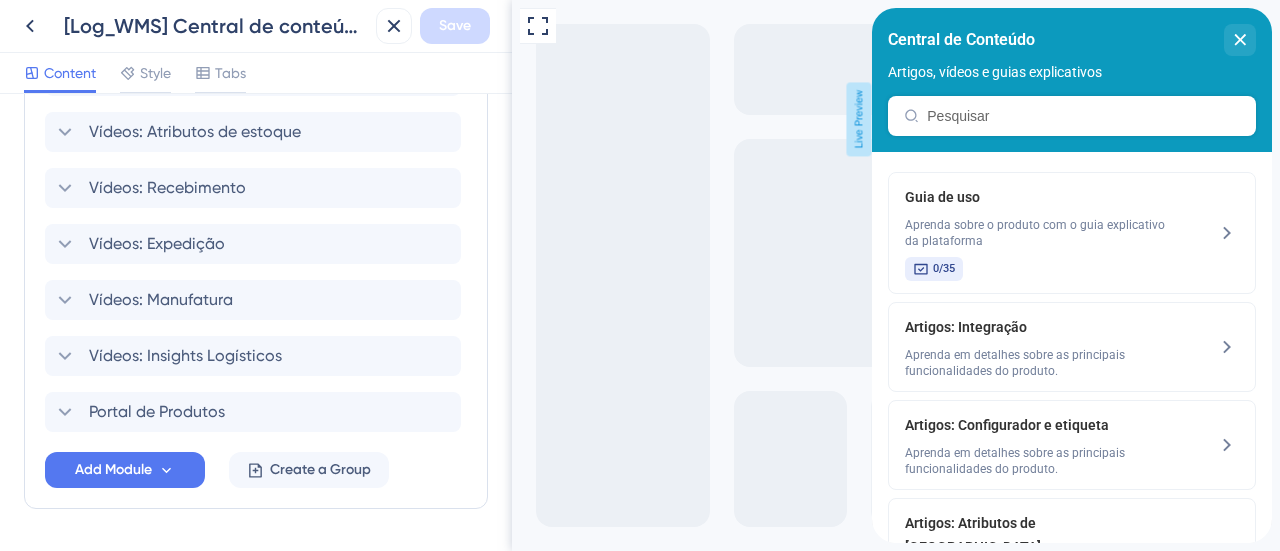 scroll, scrollTop: 2150, scrollLeft: 0, axis: vertical 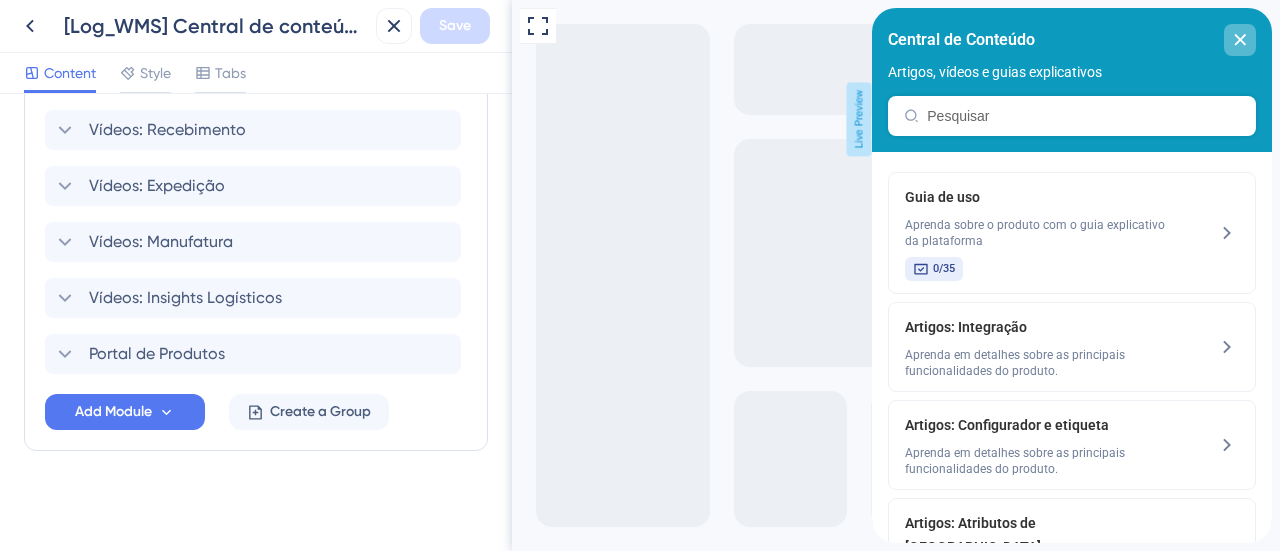 click at bounding box center (1240, 40) 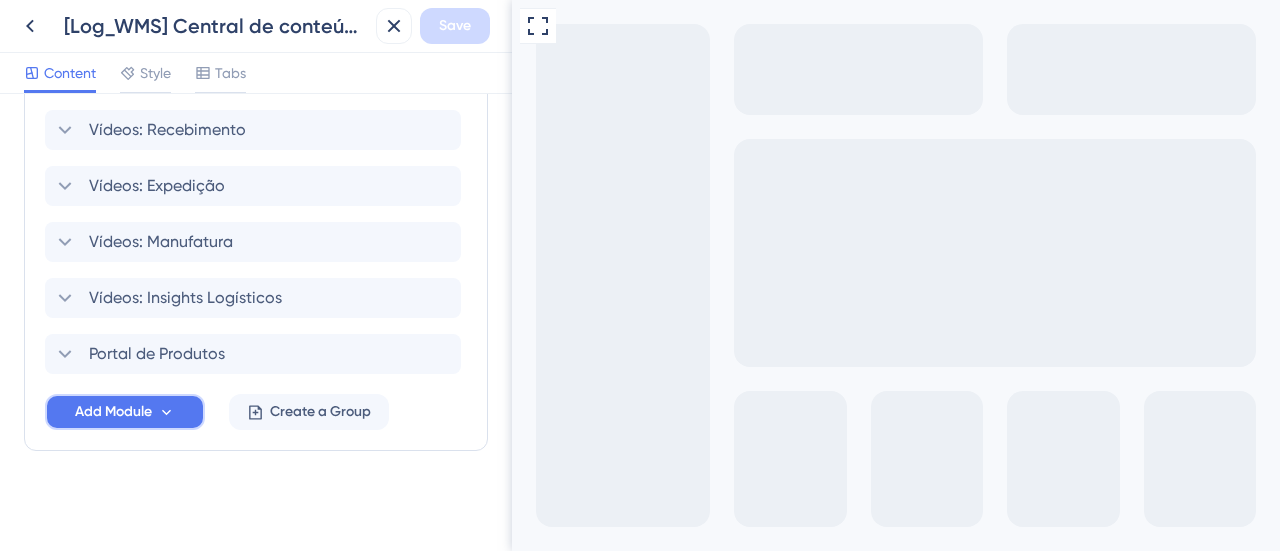 click 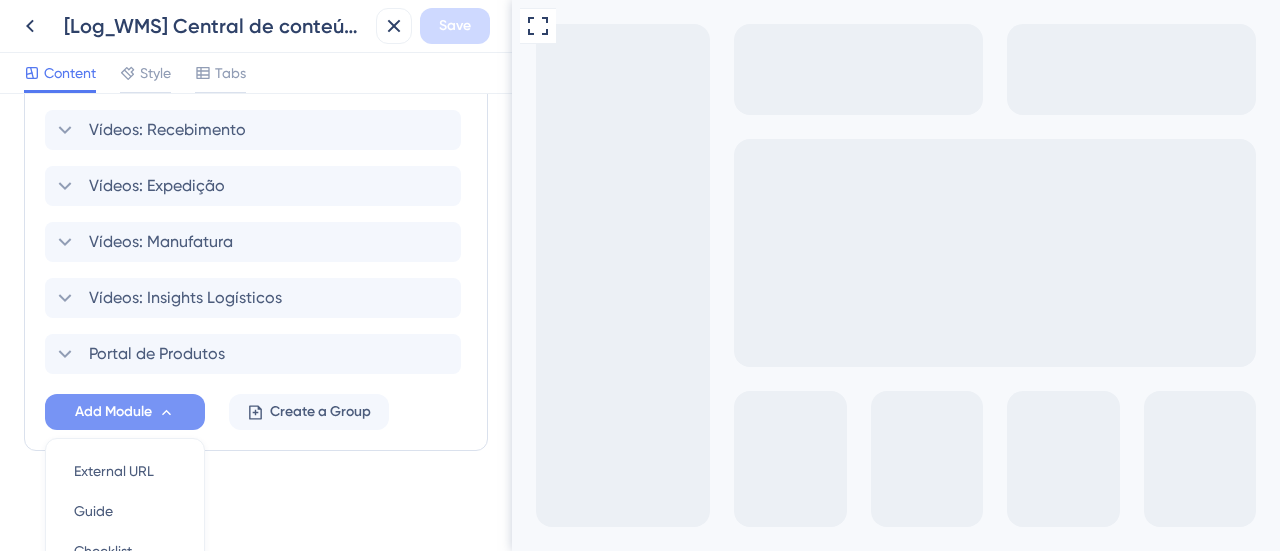 scroll, scrollTop: 2339, scrollLeft: 0, axis: vertical 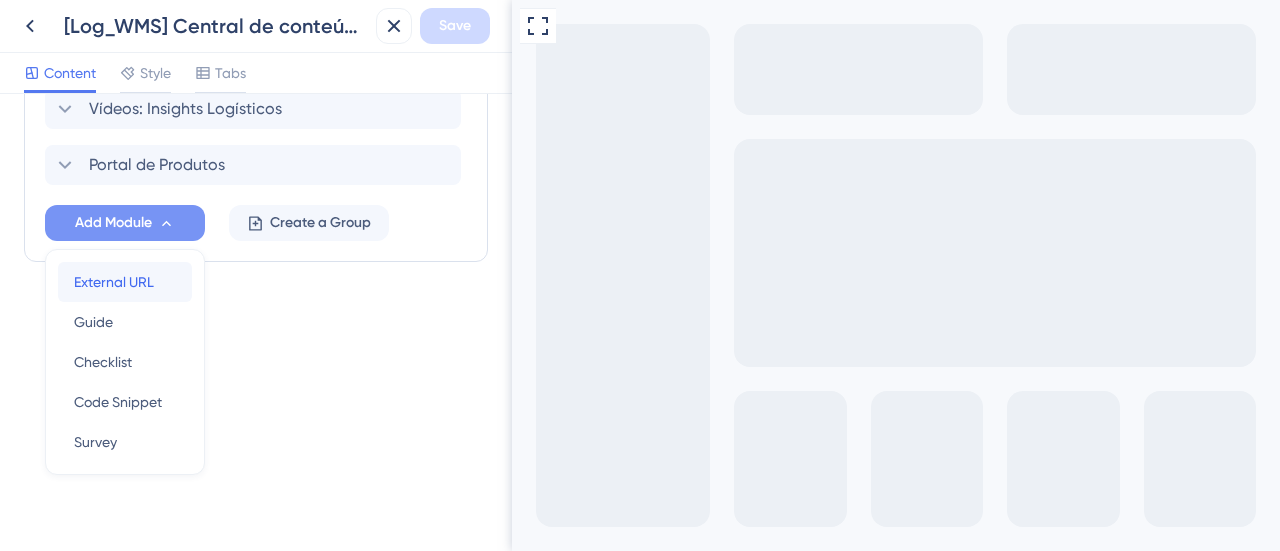 click on "External URL" at bounding box center (114, 282) 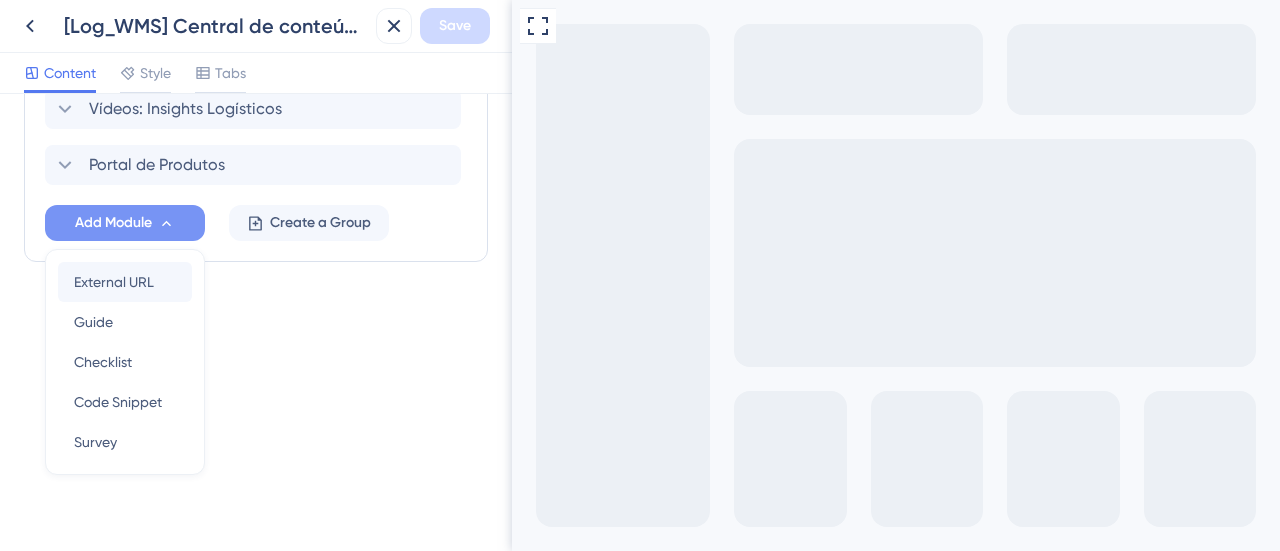 scroll, scrollTop: 1680, scrollLeft: 0, axis: vertical 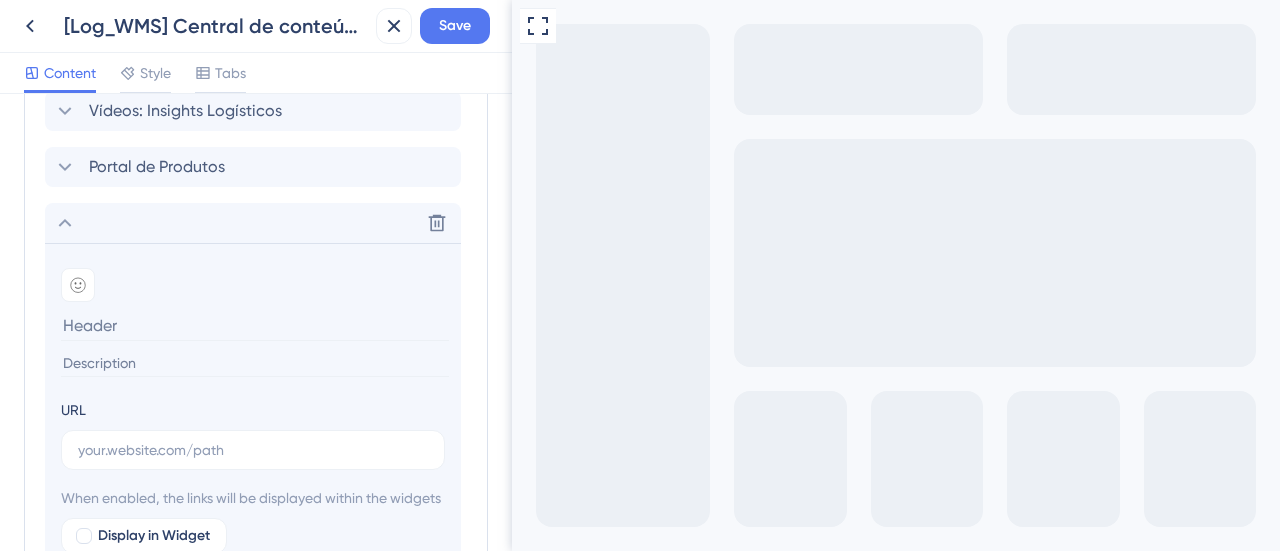click at bounding box center [255, 325] 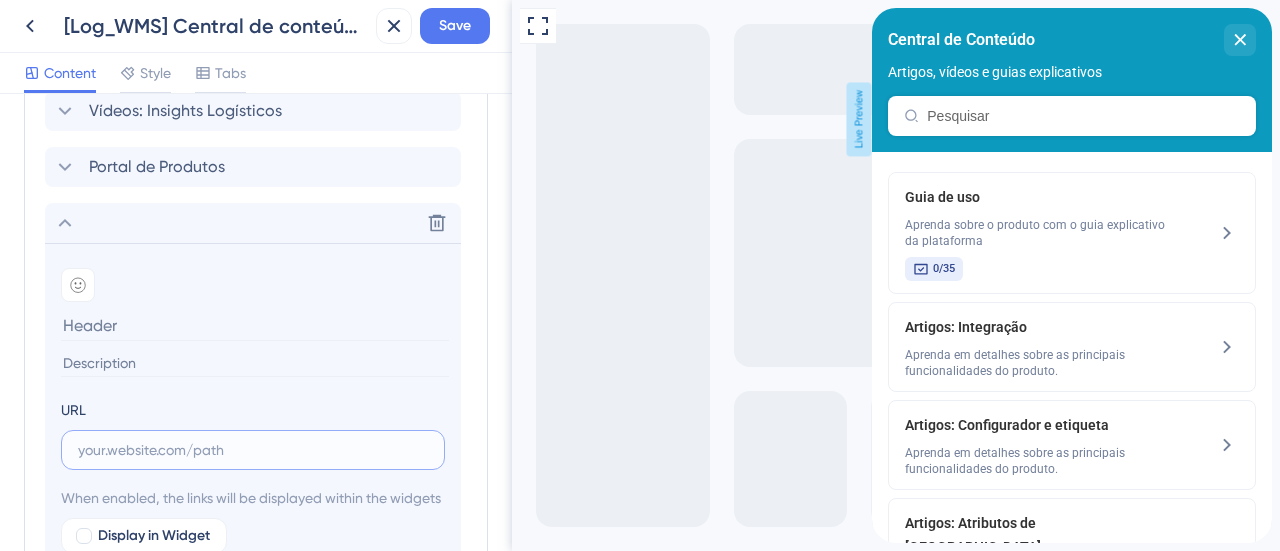 click at bounding box center (253, 450) 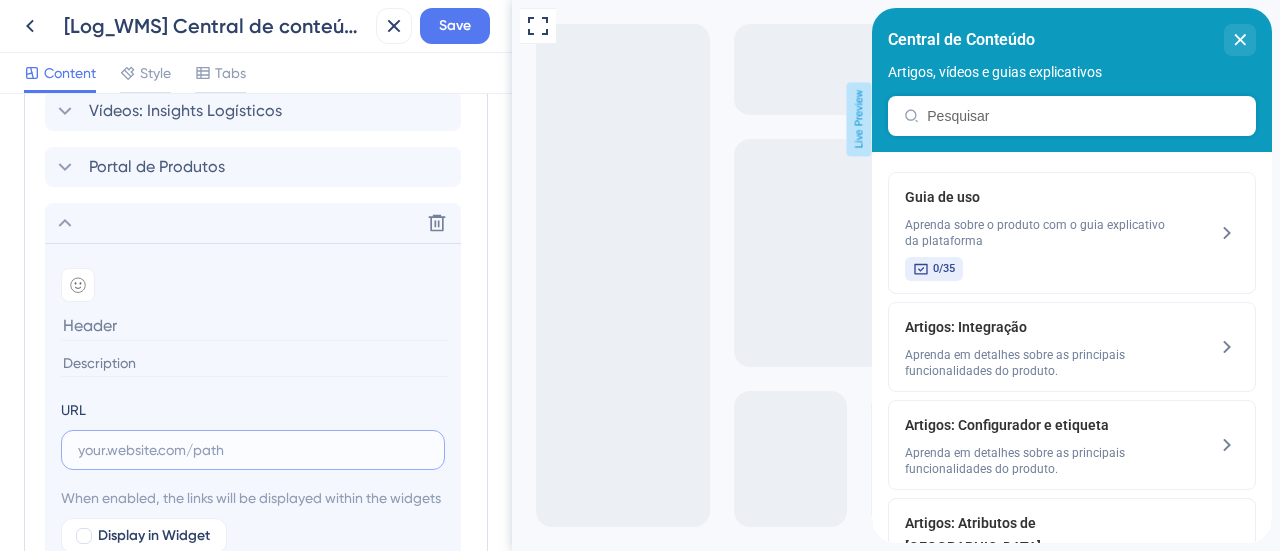 paste on "[URL][DOMAIN_NAME][DOMAIN_NAME]" 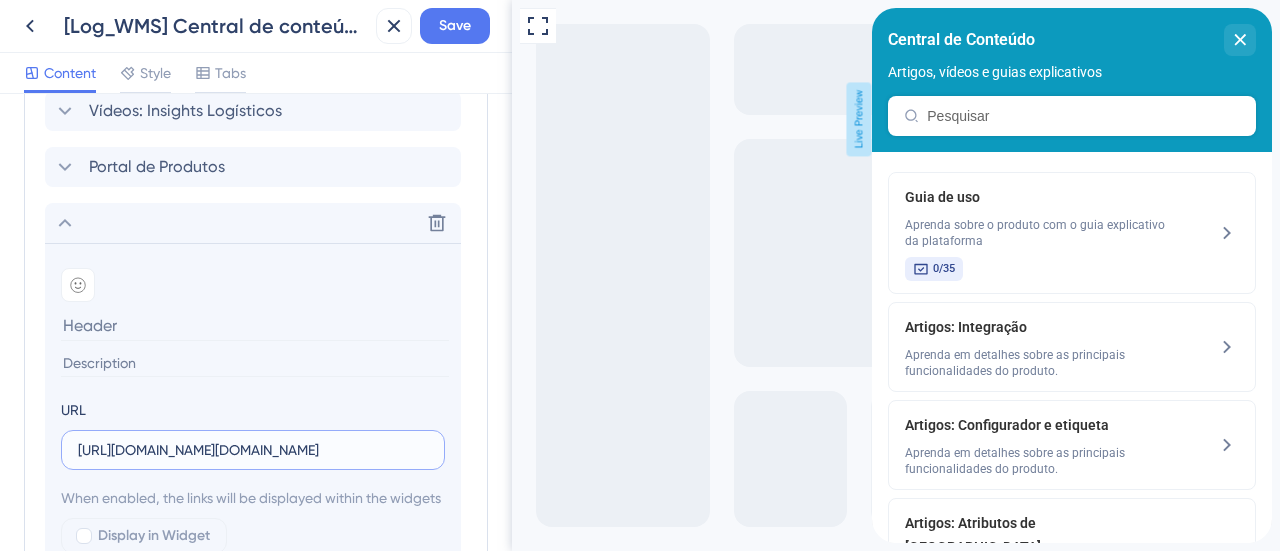 scroll, scrollTop: 0, scrollLeft: 78, axis: horizontal 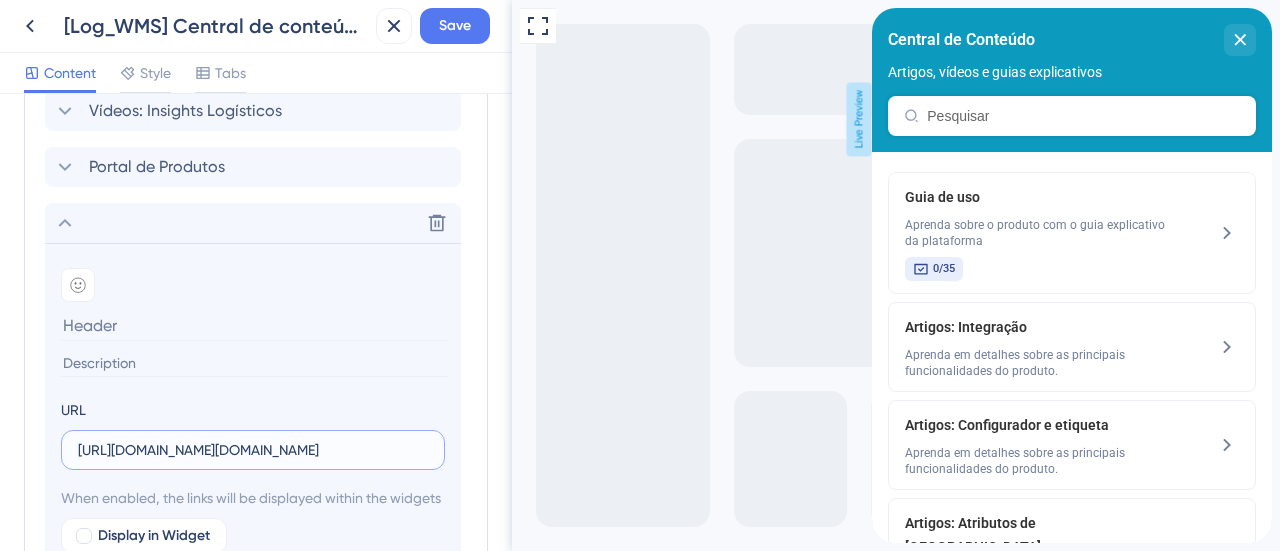 type on "[URL][DOMAIN_NAME][DOMAIN_NAME]" 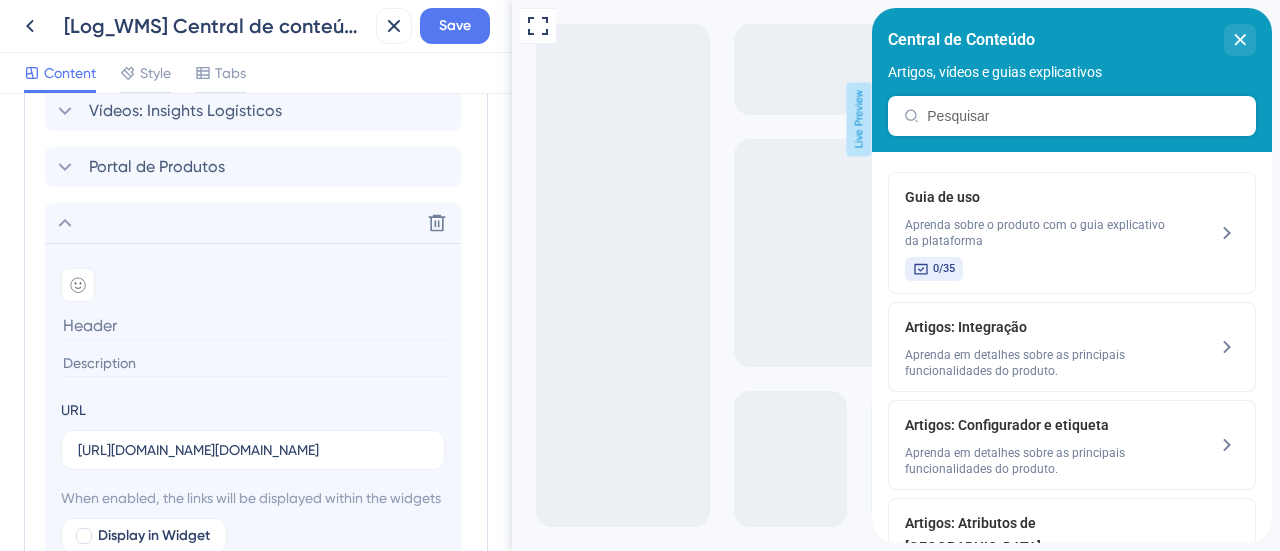 scroll, scrollTop: 0, scrollLeft: 0, axis: both 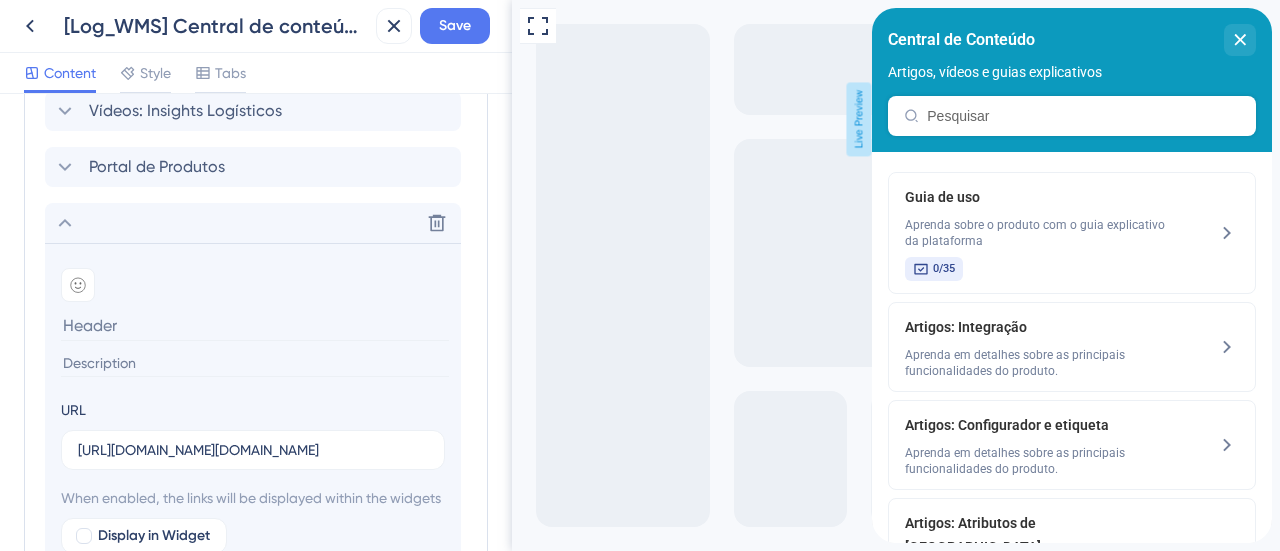 click at bounding box center [255, 325] 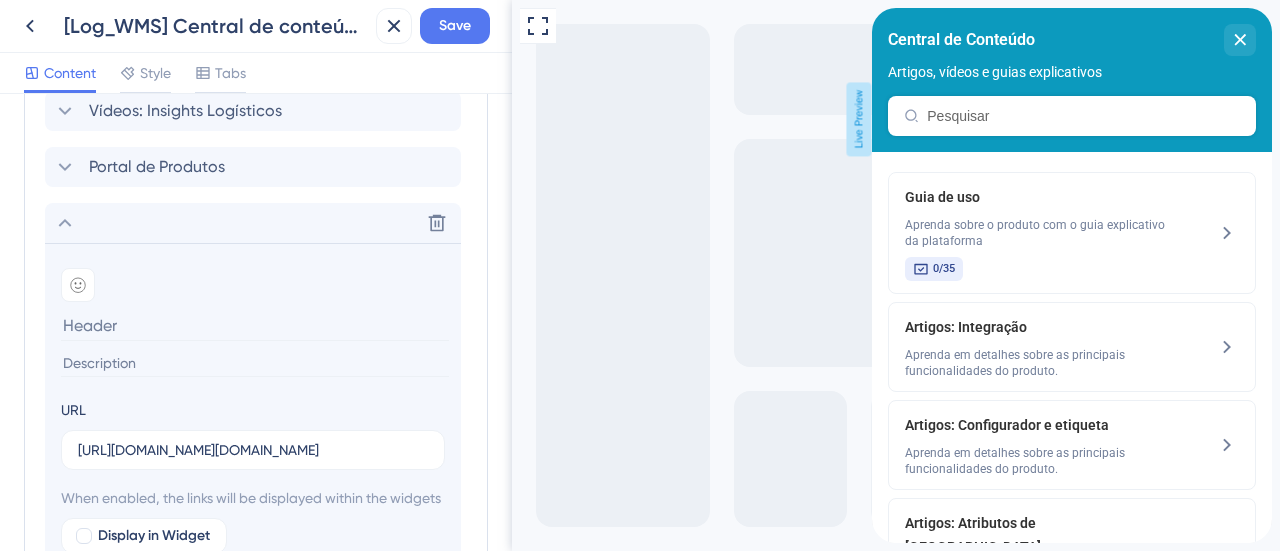 paste on "Cadastro de Organizações no Contexto de Integração" 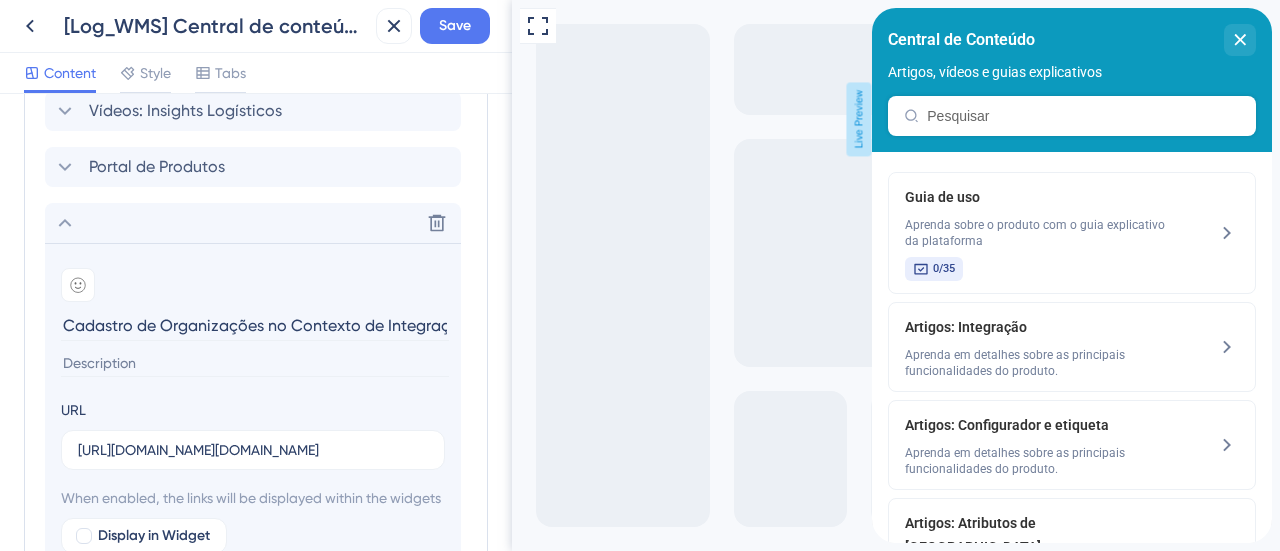 scroll, scrollTop: 0, scrollLeft: 19, axis: horizontal 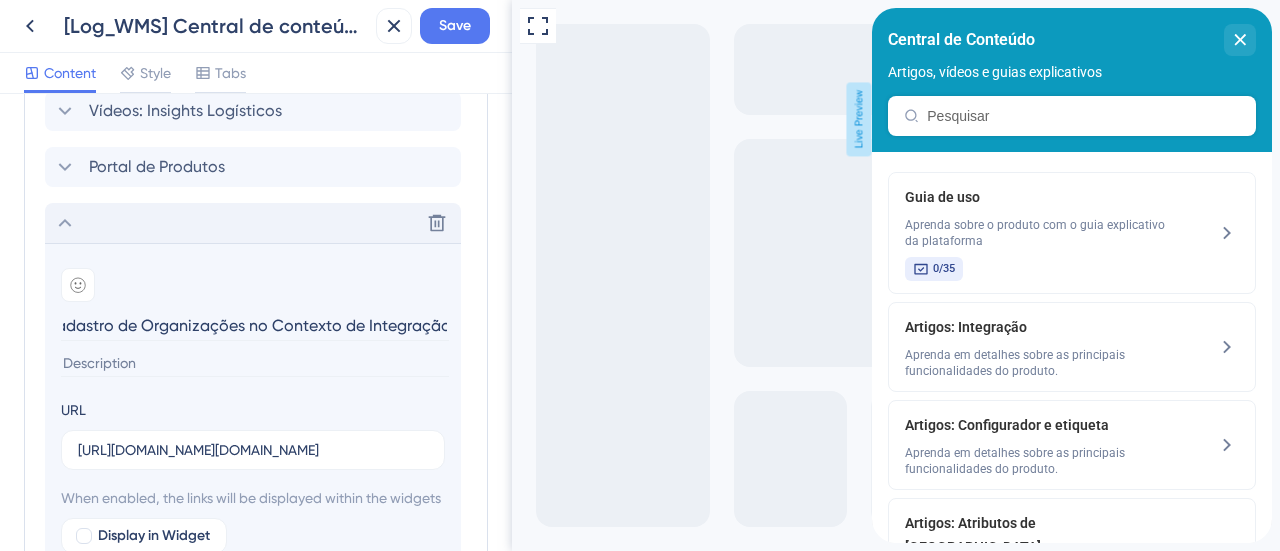type on "Cadastro de Organizações no Contexto de Integração" 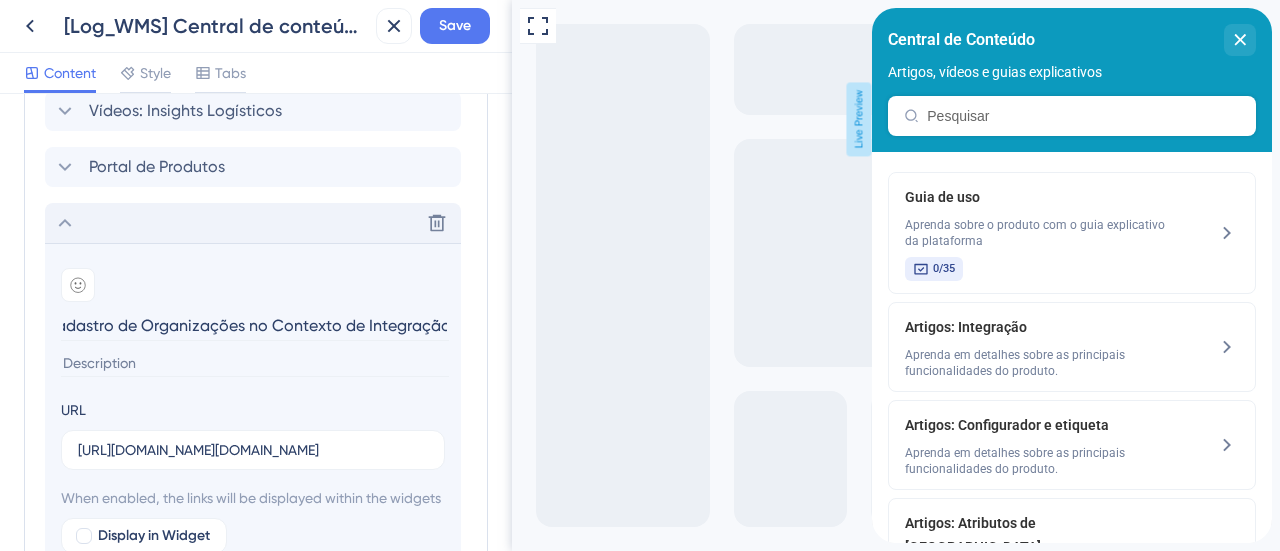 click 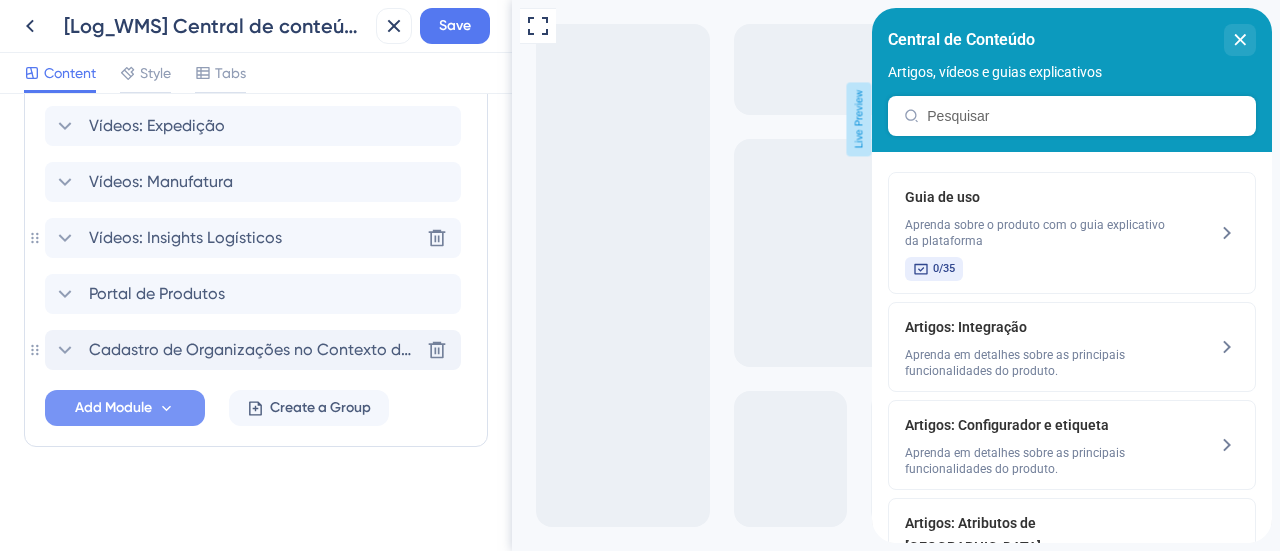 scroll, scrollTop: 1550, scrollLeft: 0, axis: vertical 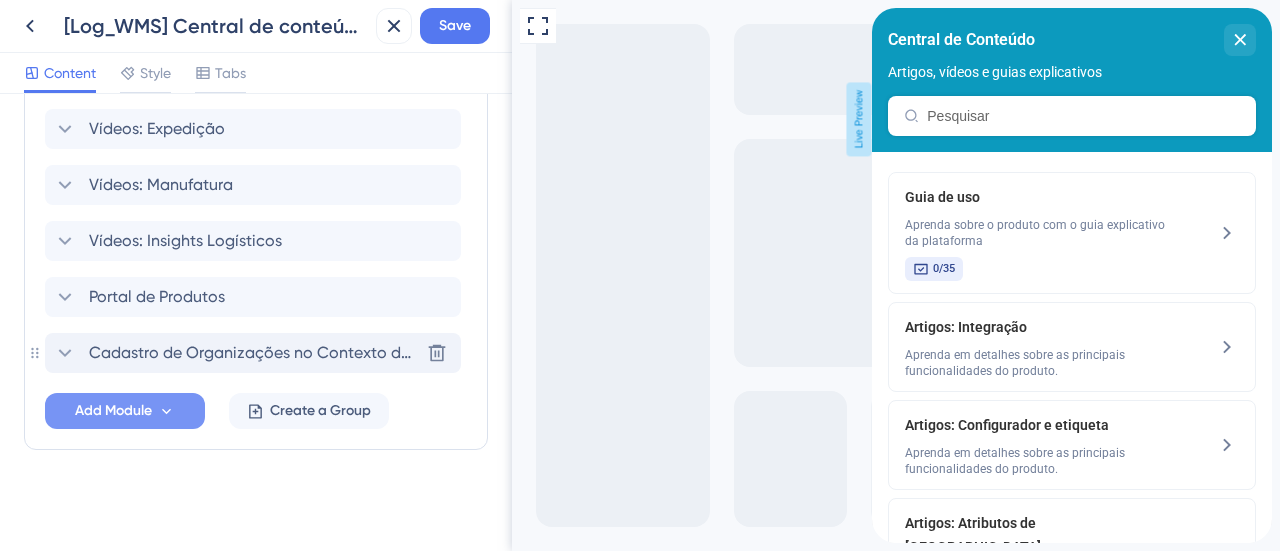 click 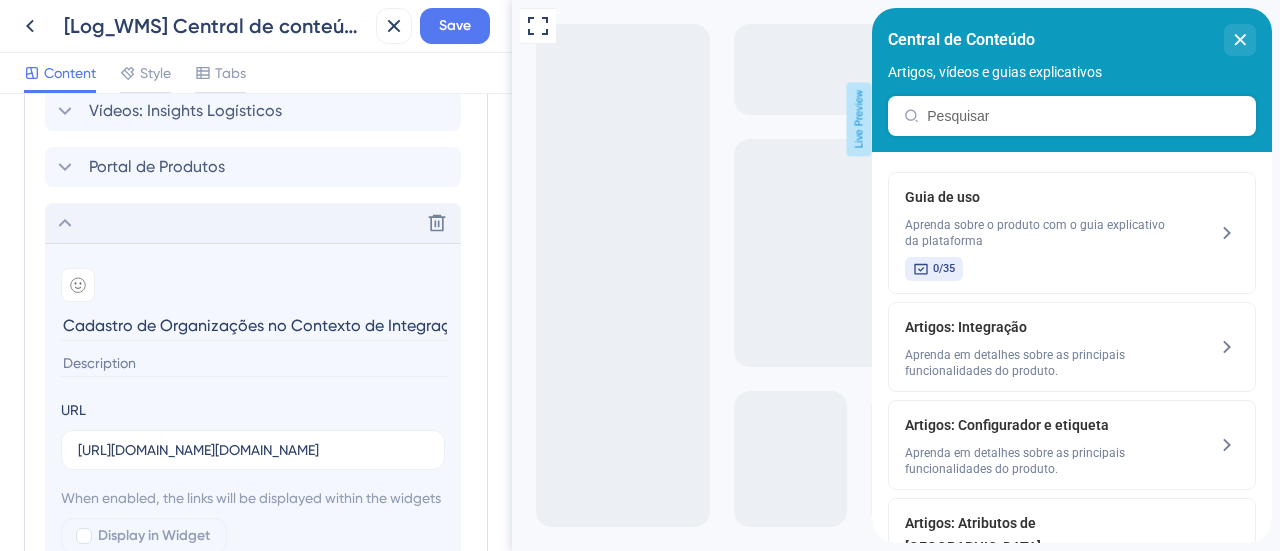 scroll, scrollTop: 0, scrollLeft: 19, axis: horizontal 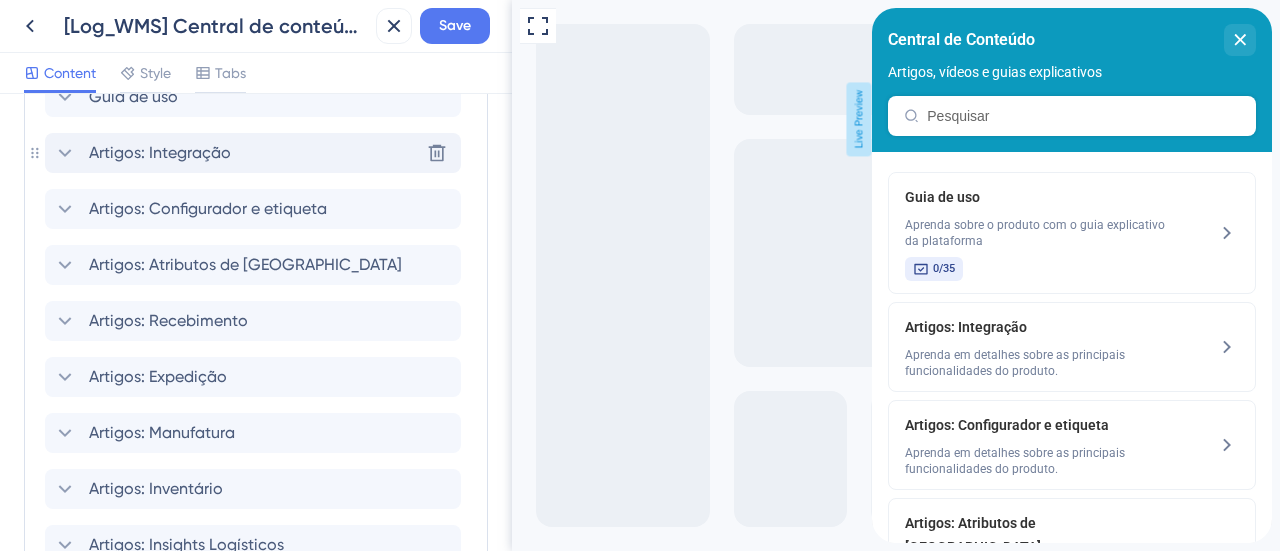 click 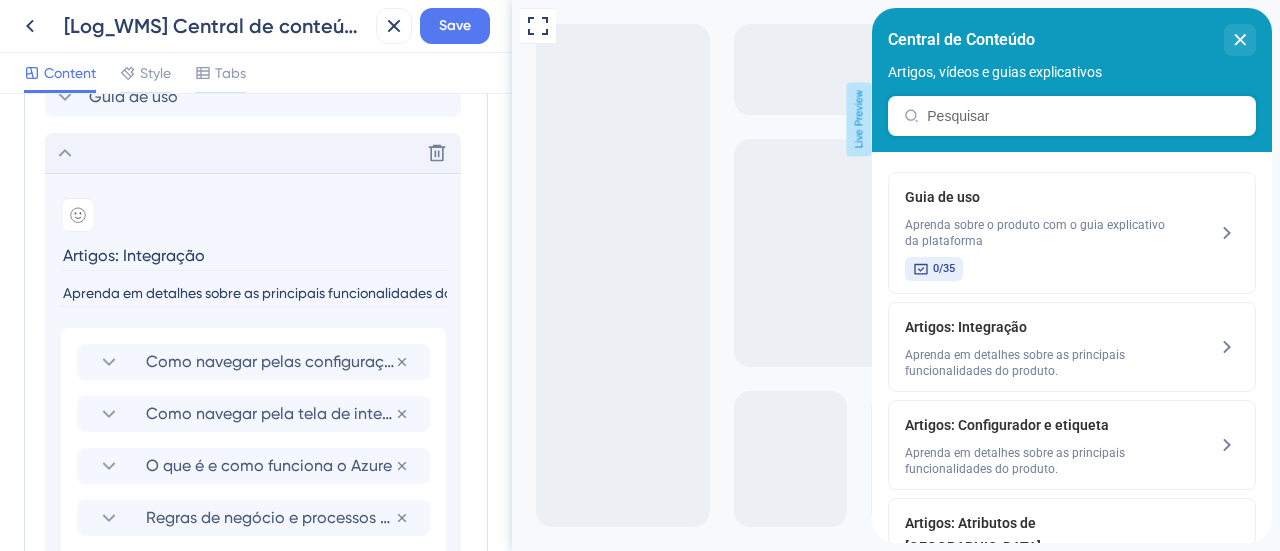 click 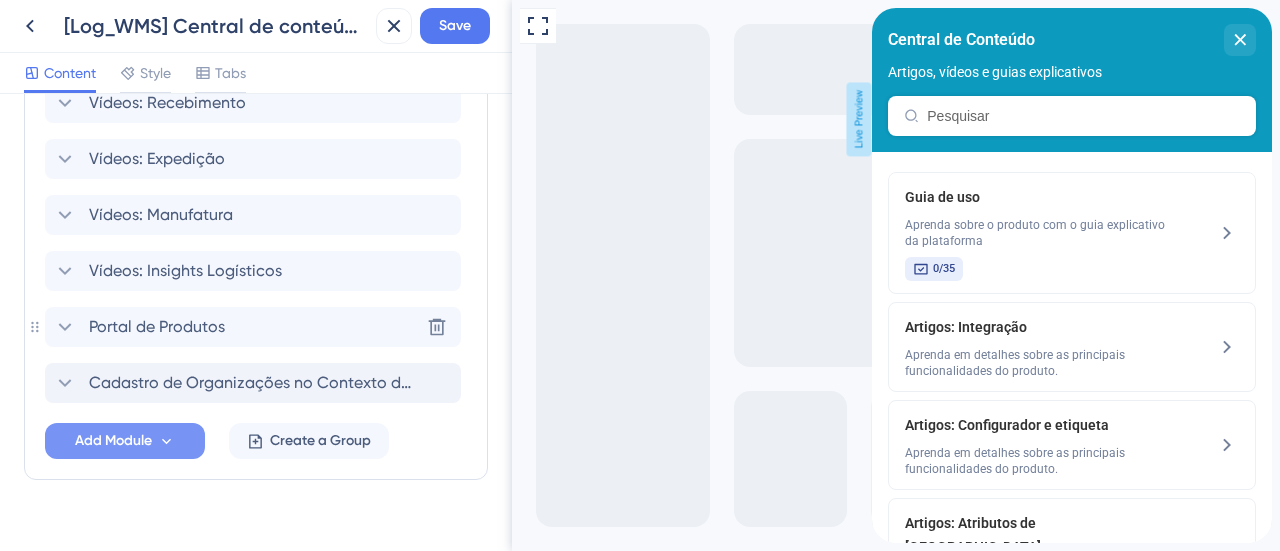 scroll, scrollTop: 1550, scrollLeft: 0, axis: vertical 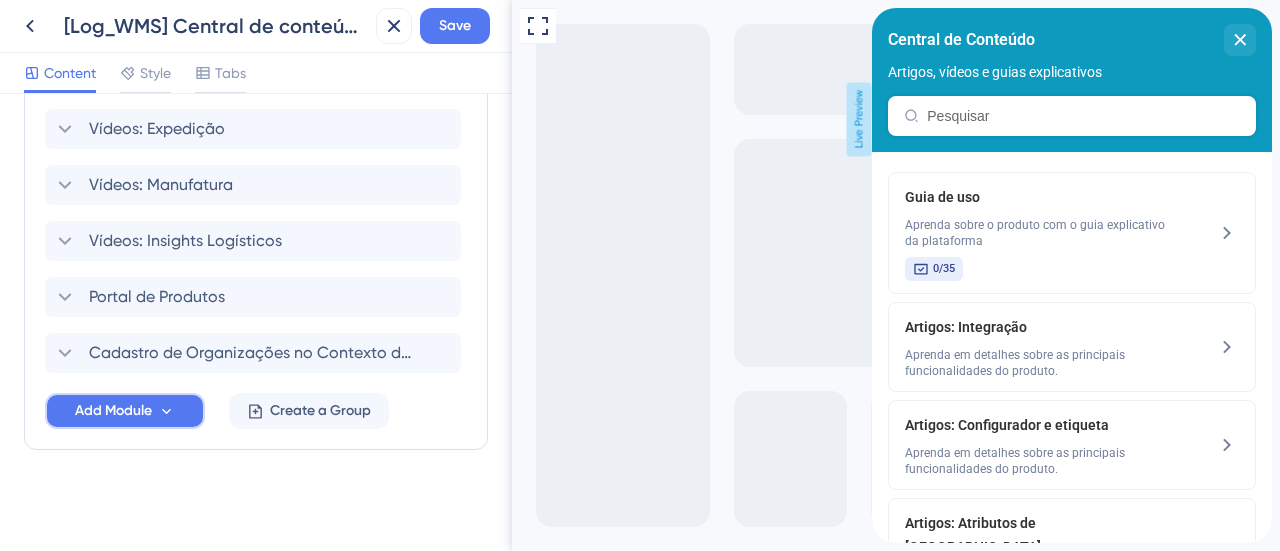 click 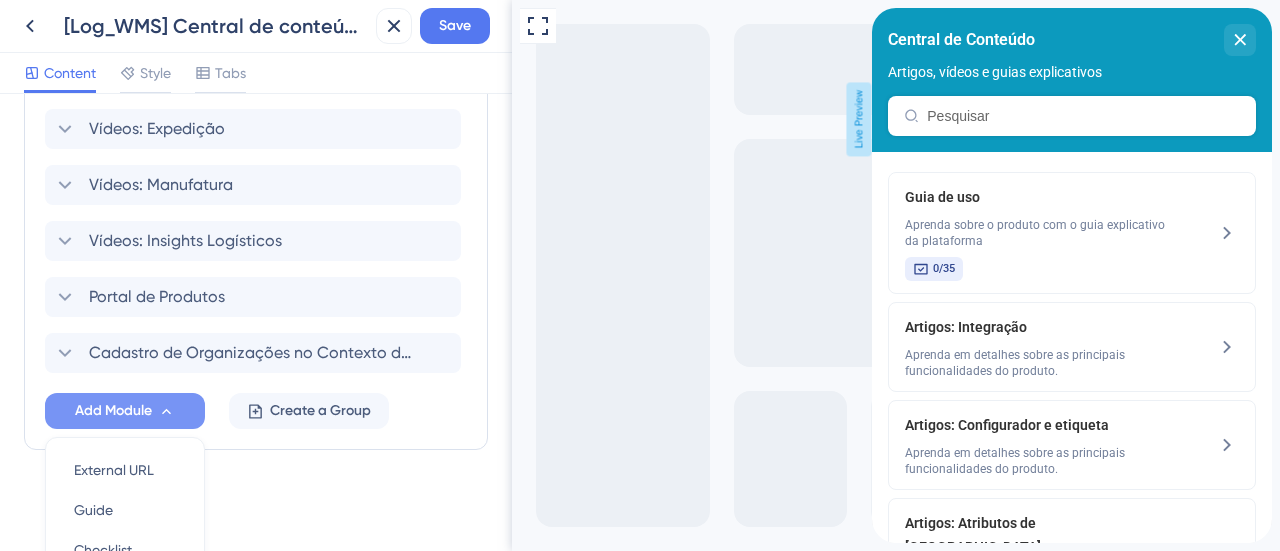 scroll, scrollTop: 1739, scrollLeft: 0, axis: vertical 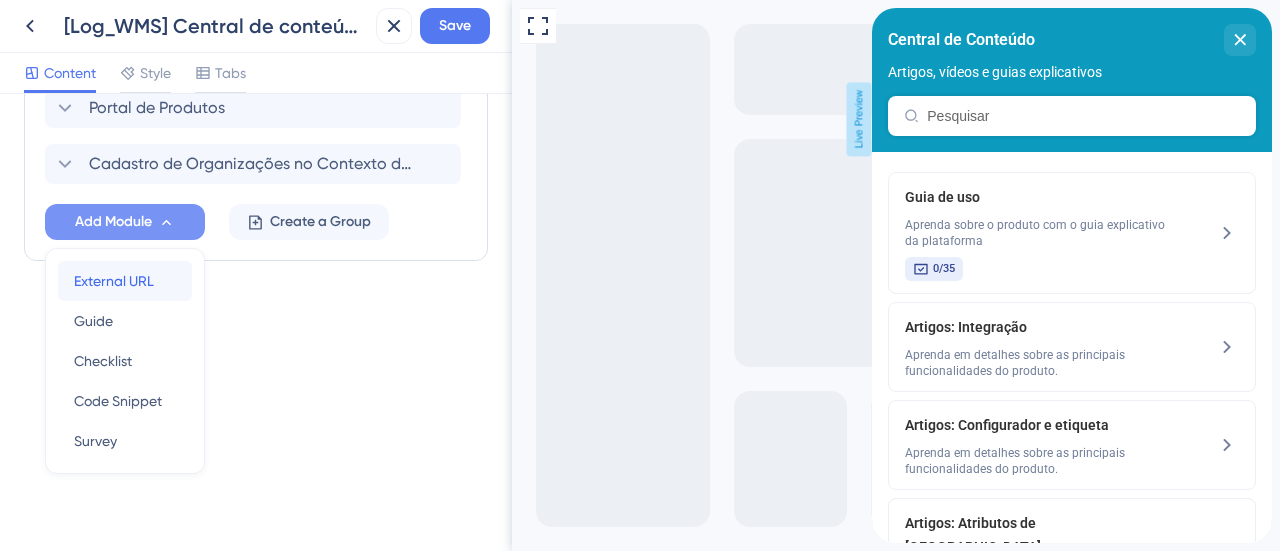 click on "External URL" at bounding box center (114, 281) 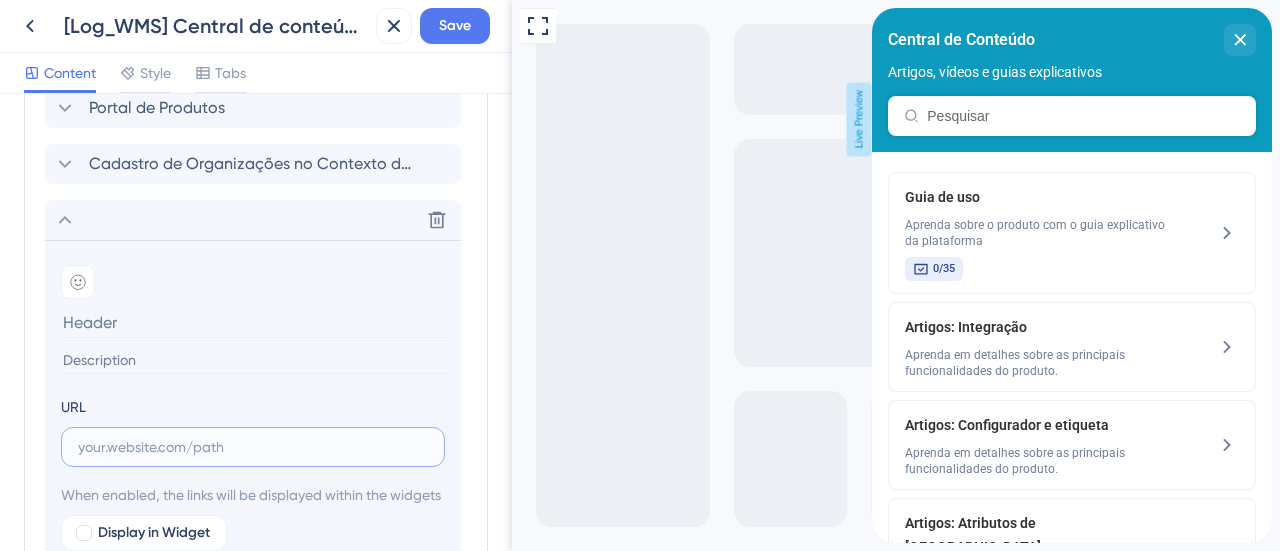 click at bounding box center (253, 447) 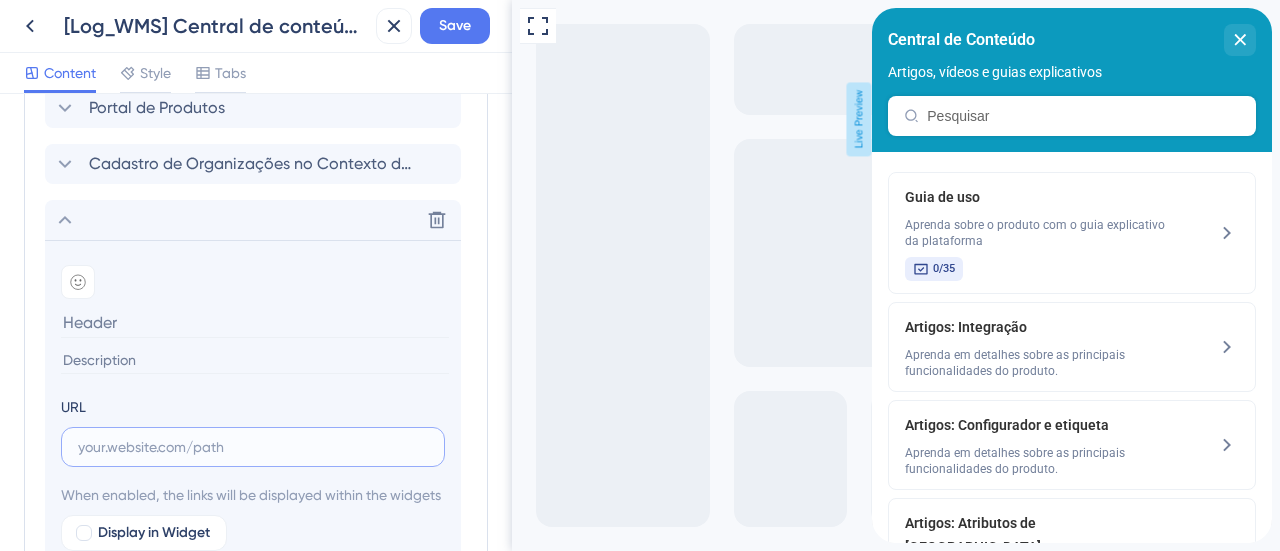 paste on "Cadastro" 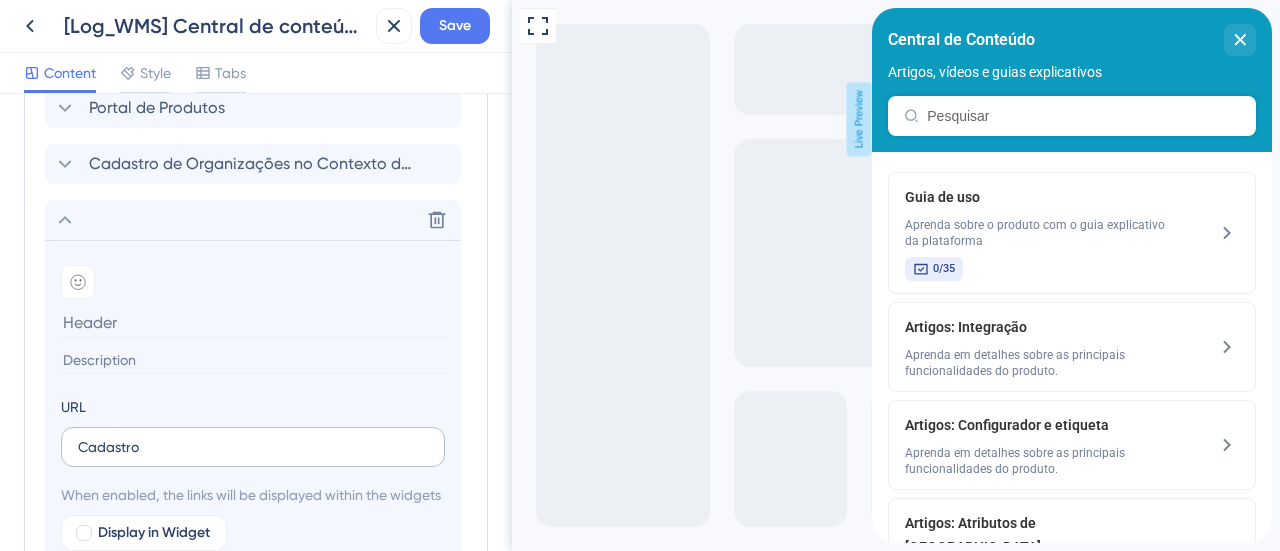 click on "Cadastro" at bounding box center [253, 447] 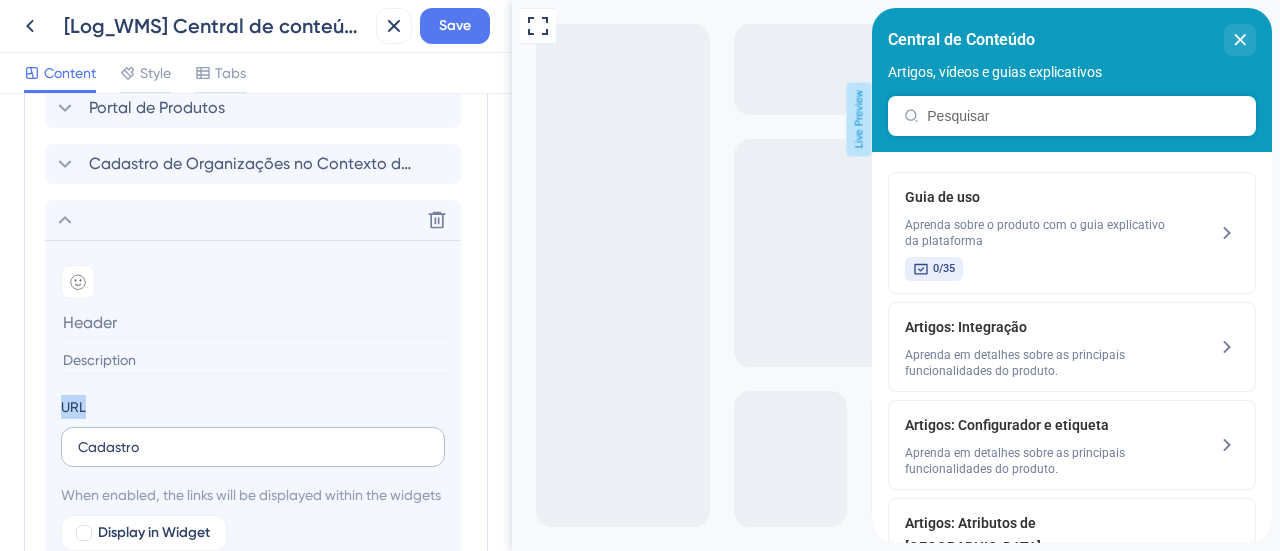 click on "Cadastro" at bounding box center [253, 447] 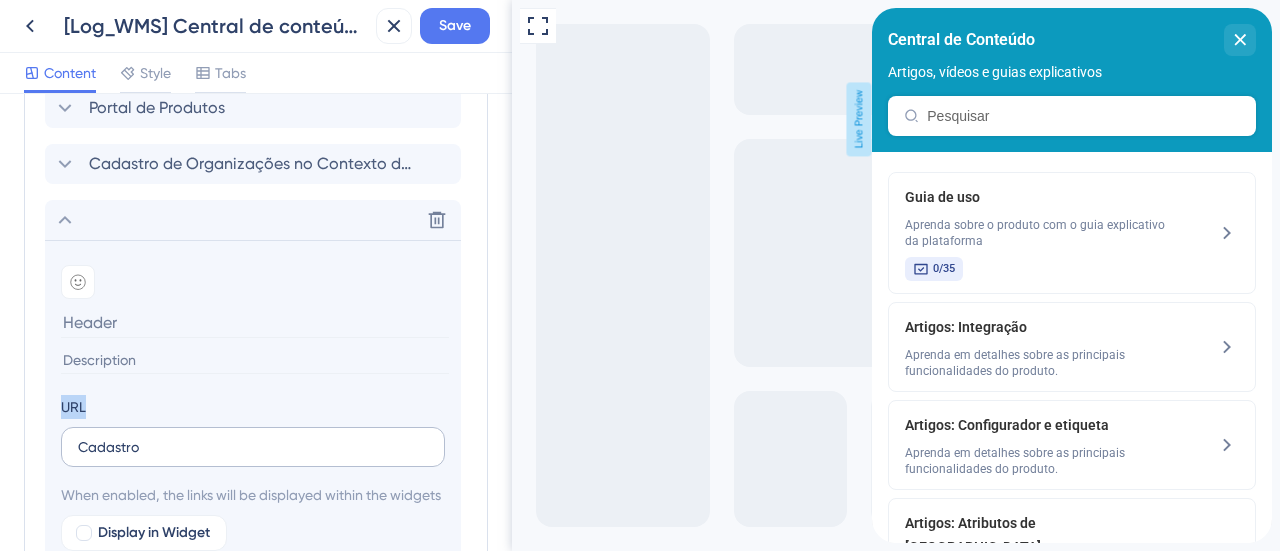 click on "Cadastro" at bounding box center [253, 447] 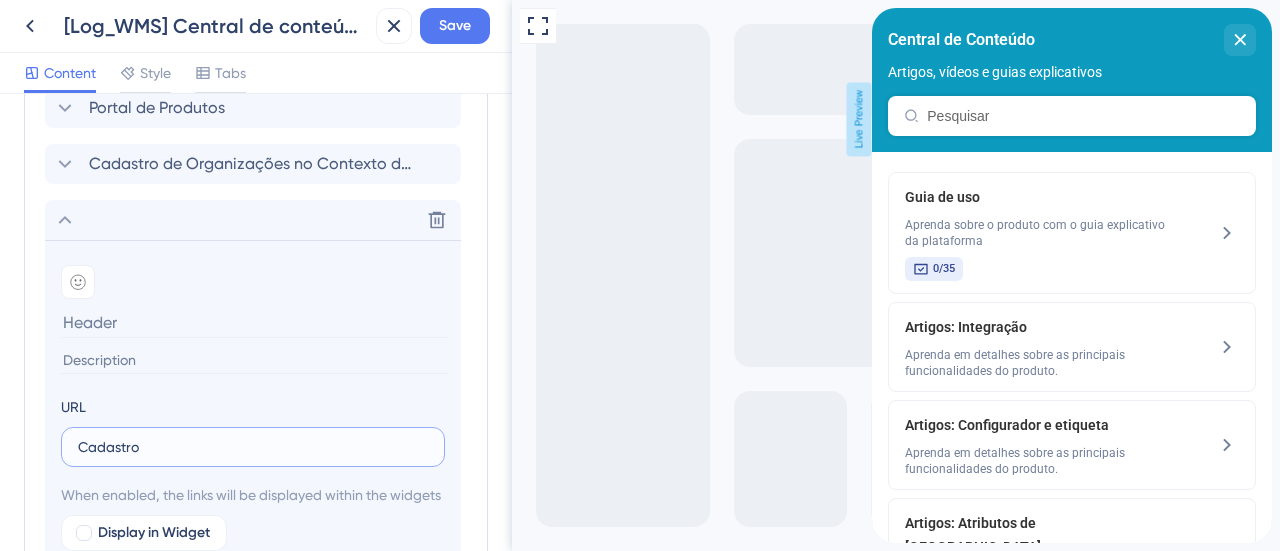 click on "Cadastro" at bounding box center (253, 447) 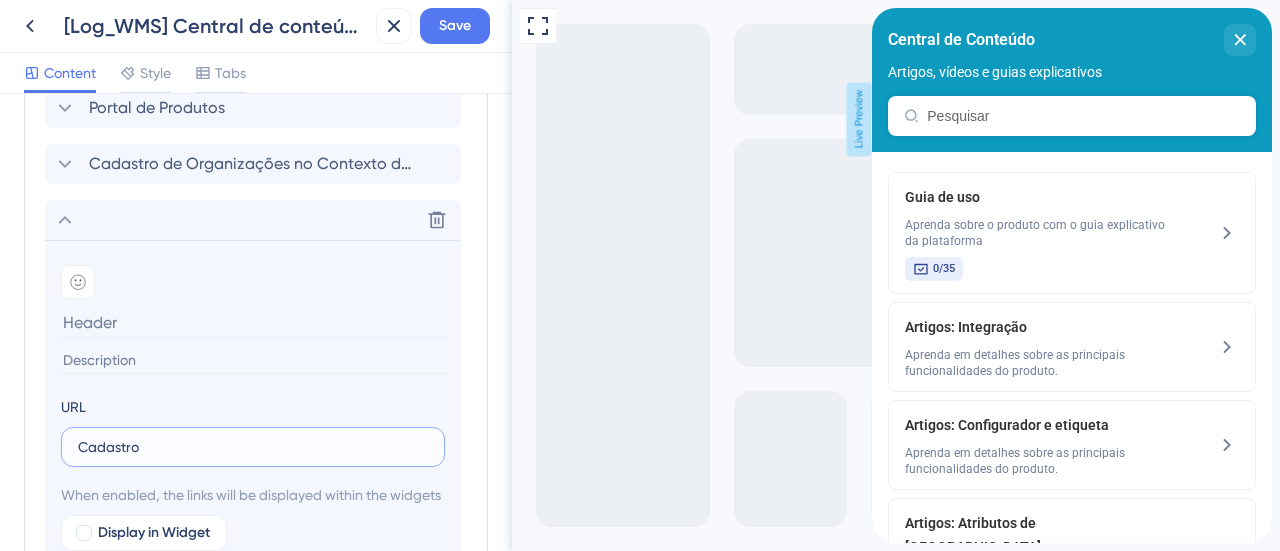 click on "Cadastro" at bounding box center (253, 447) 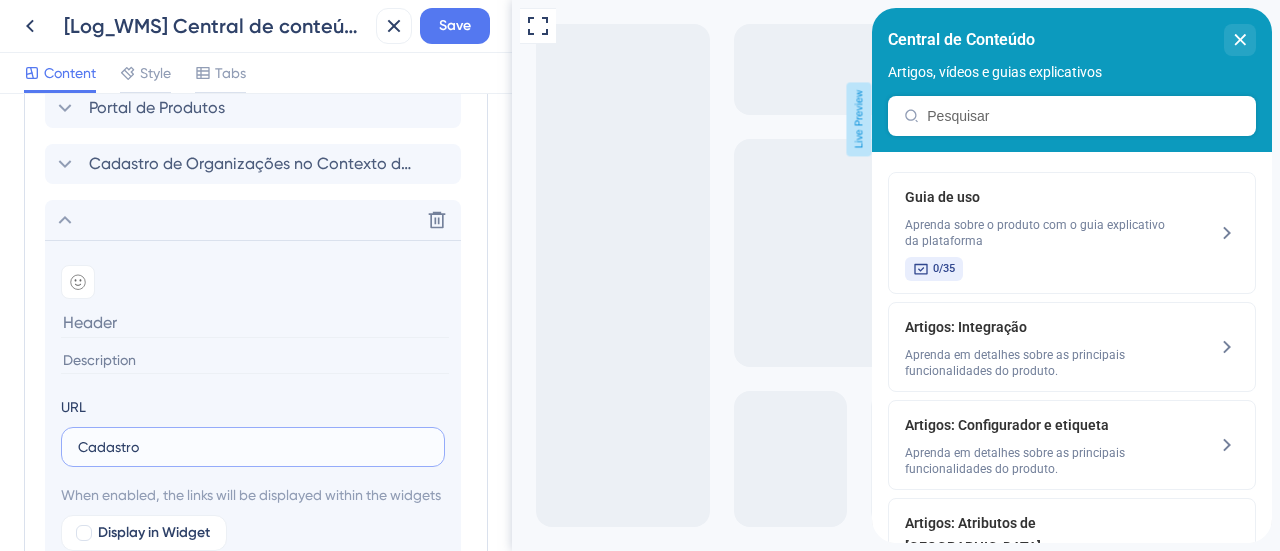 paste on "[URL][DOMAIN_NAME]" 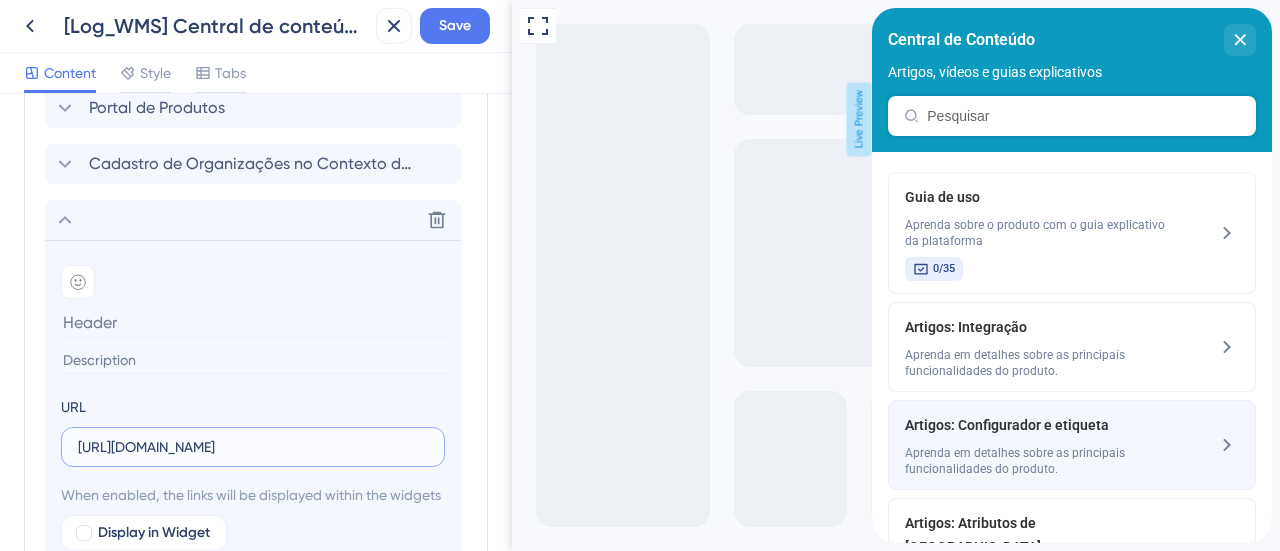 type on "[URL][DOMAIN_NAME]" 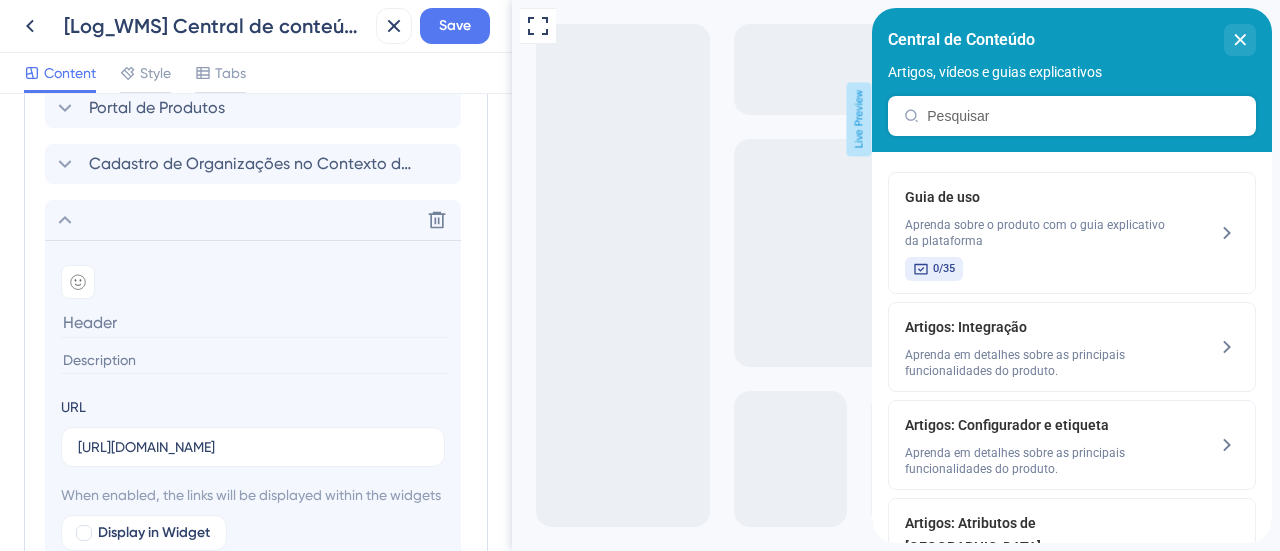click at bounding box center (255, 322) 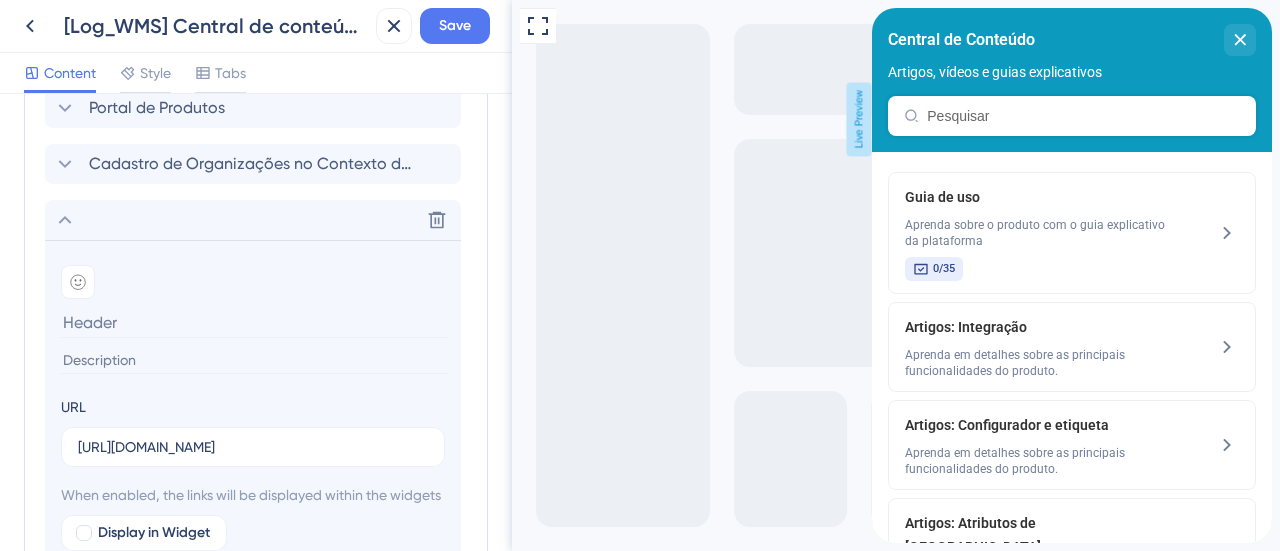 paste on "Cadastro ERP" 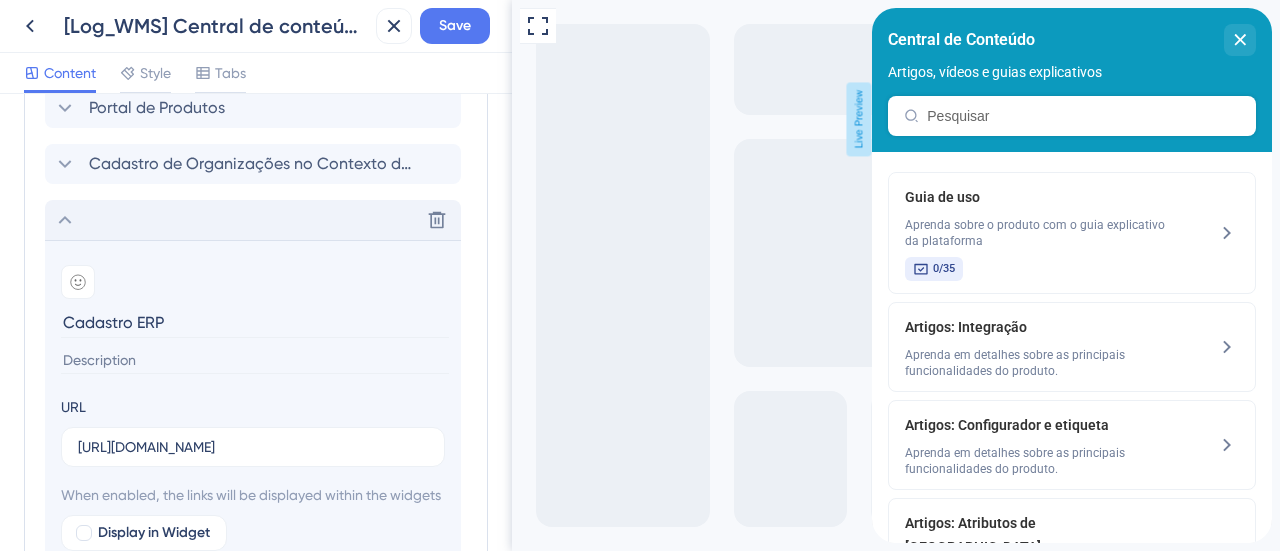 type on "Cadastro ERP" 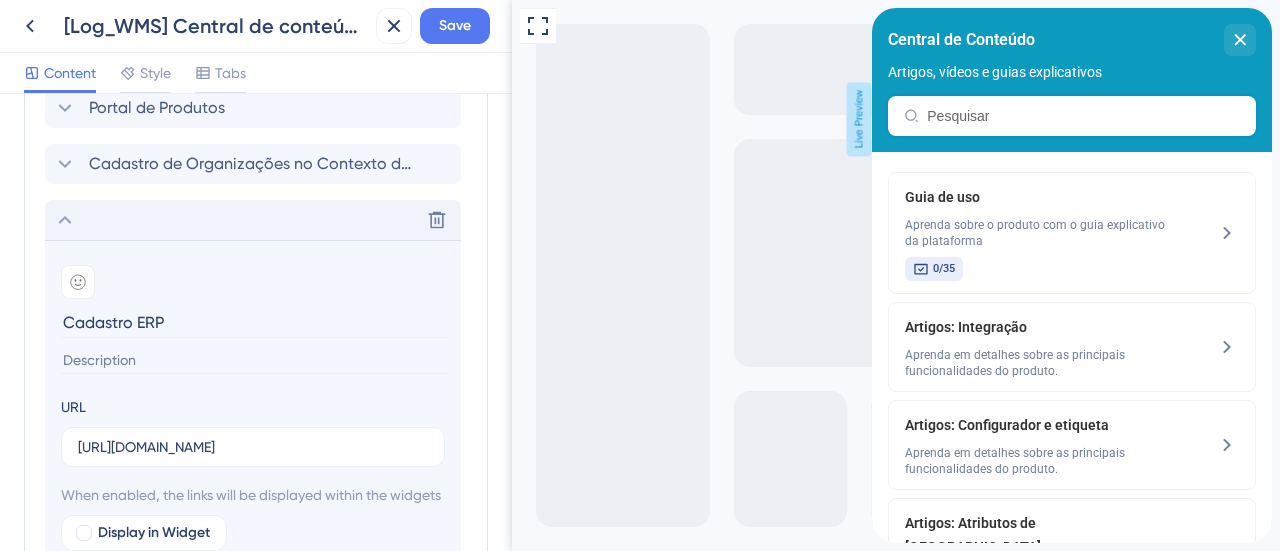 click 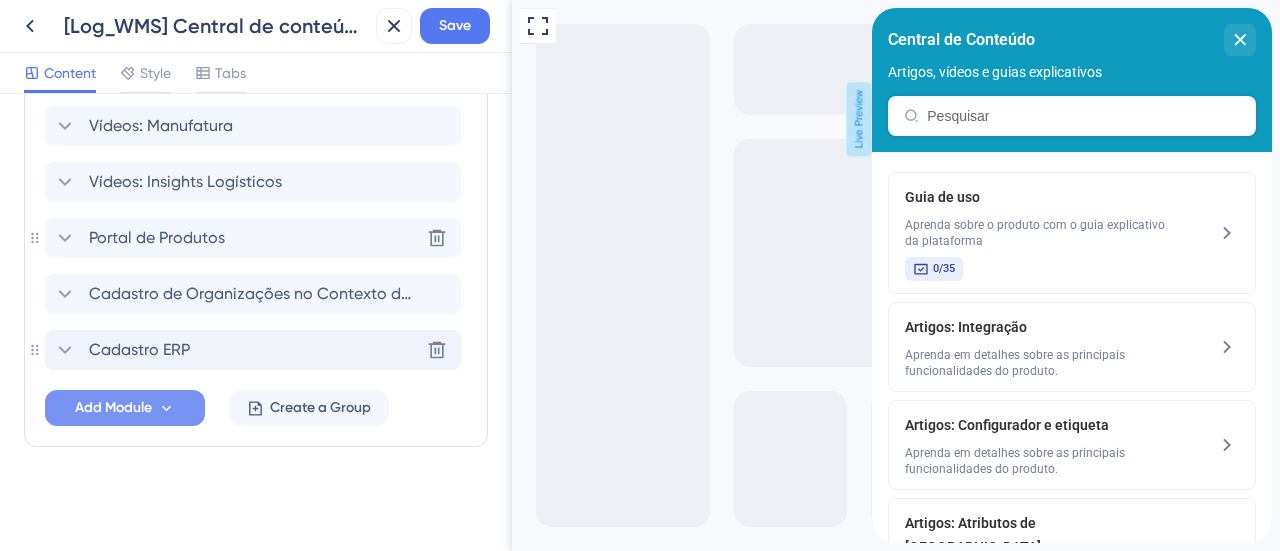 scroll, scrollTop: 1606, scrollLeft: 0, axis: vertical 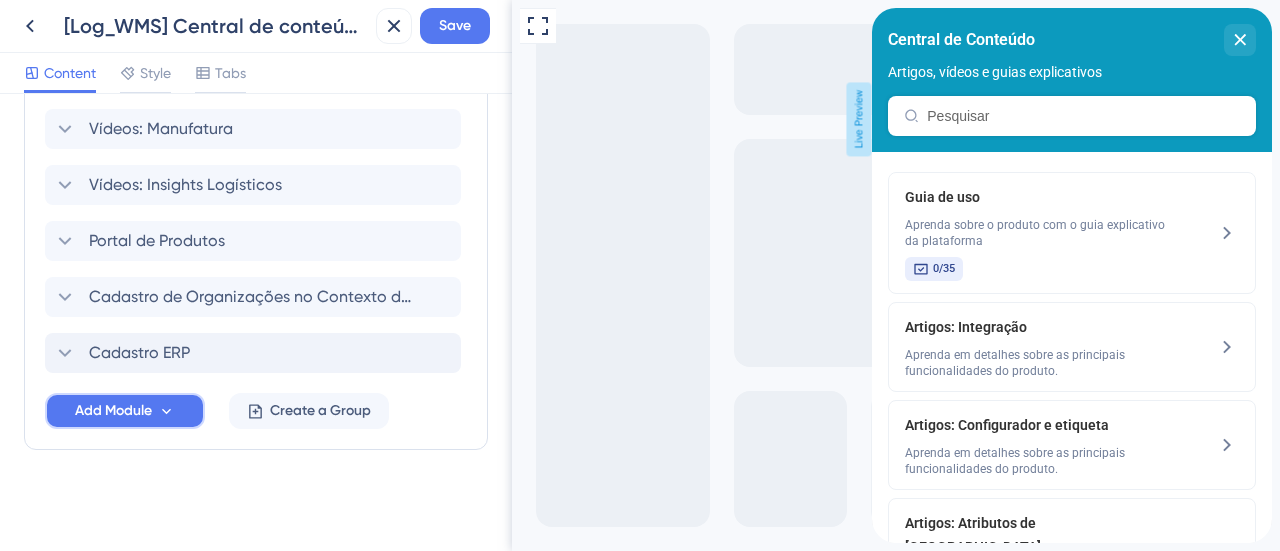 click on "Add Module" at bounding box center [113, 411] 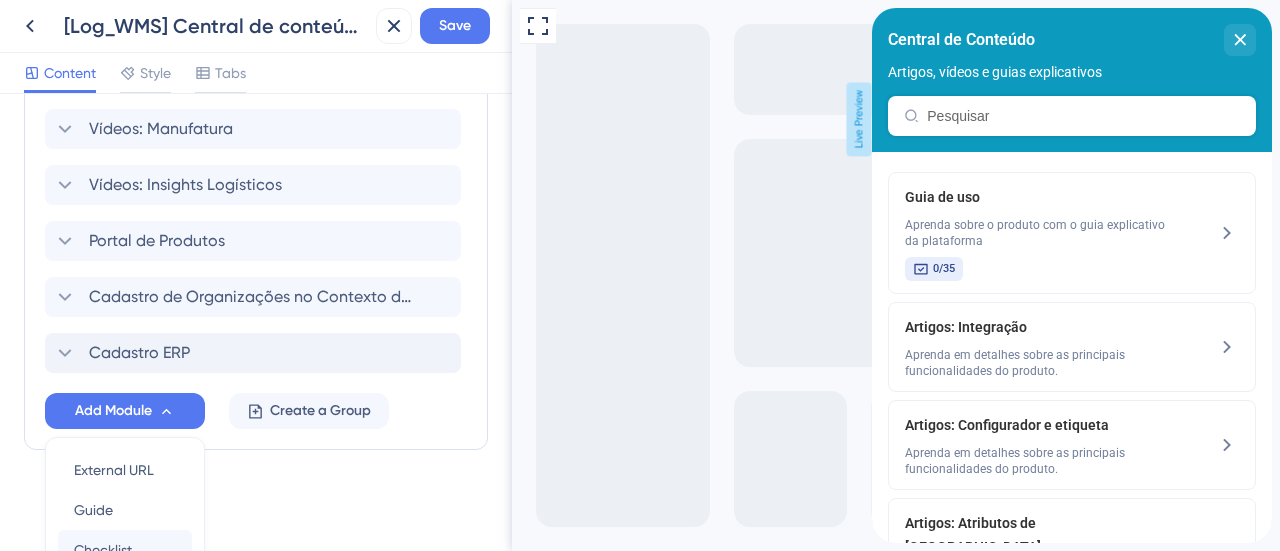 scroll, scrollTop: 1795, scrollLeft: 0, axis: vertical 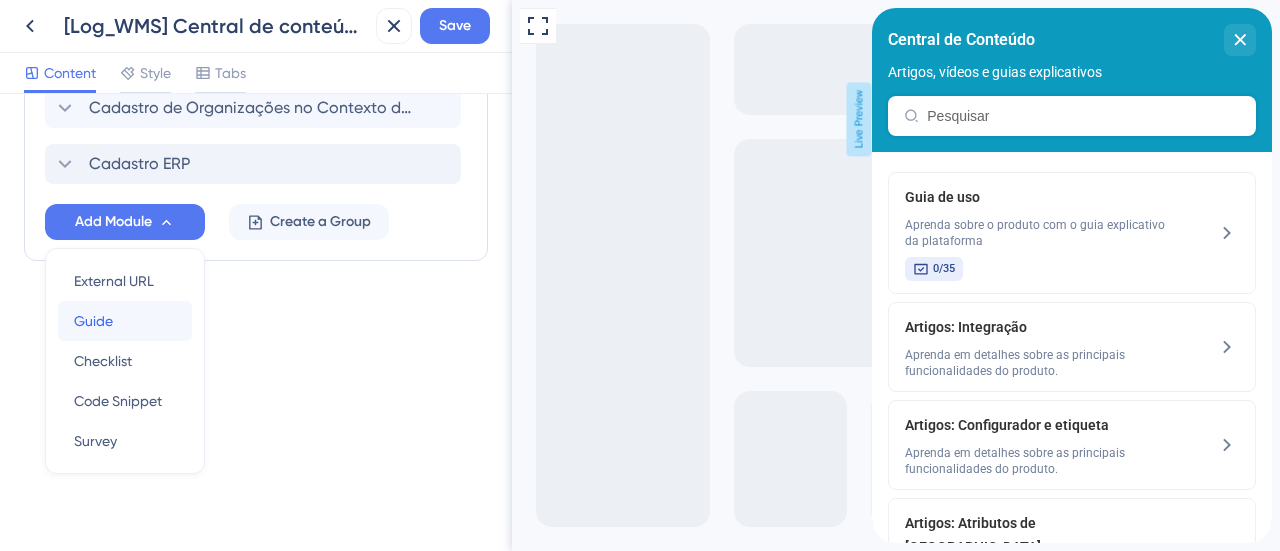 click on "Guide Guide" at bounding box center (125, 321) 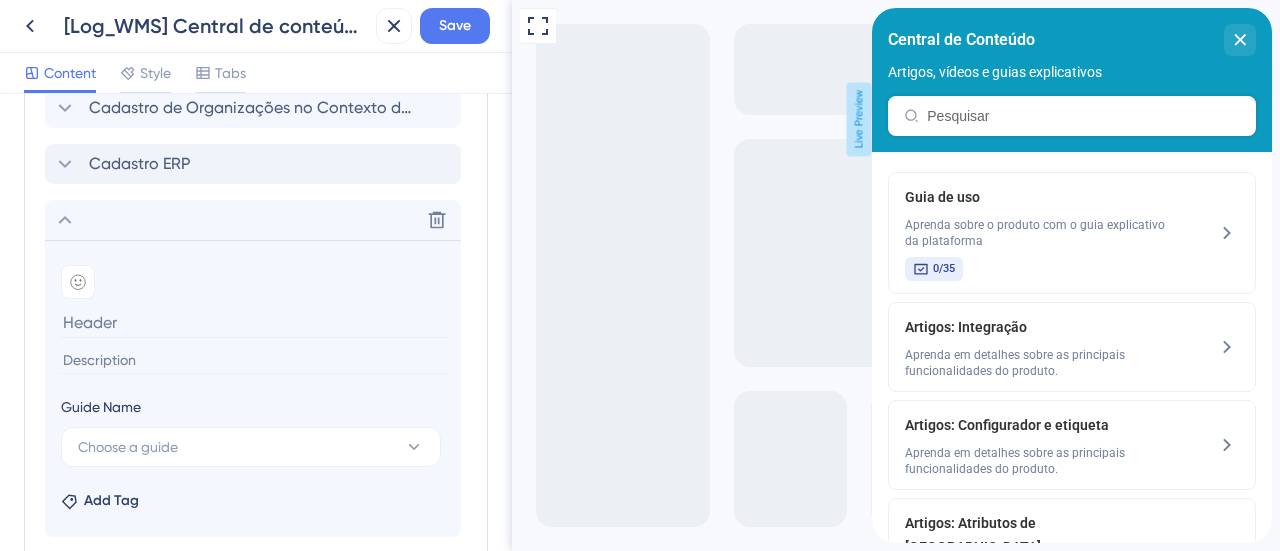click at bounding box center [255, 322] 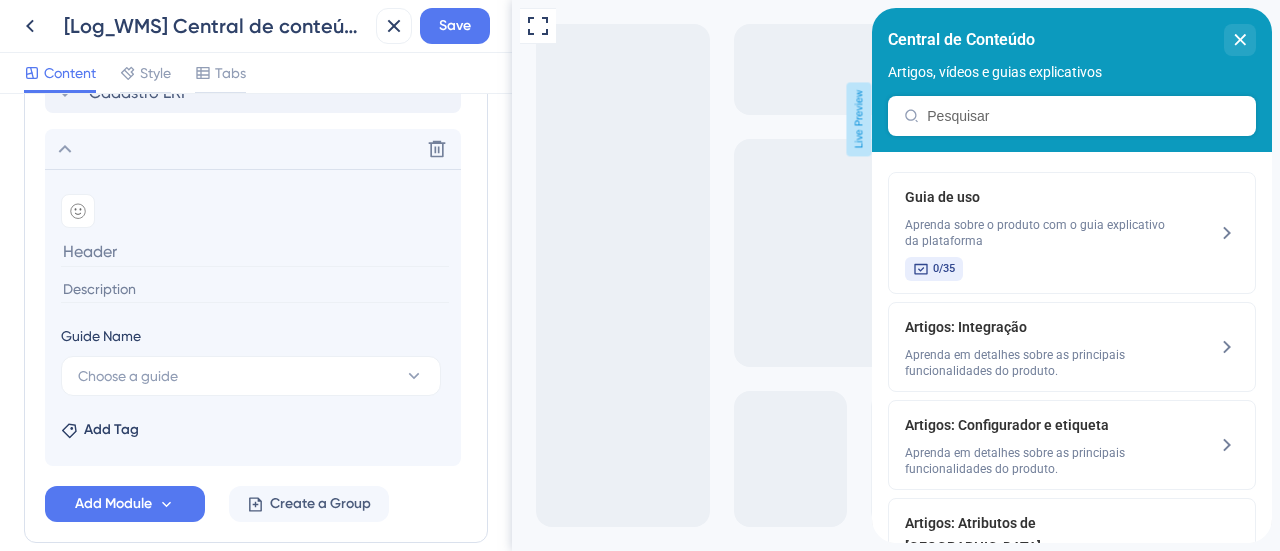 scroll, scrollTop: 1895, scrollLeft: 0, axis: vertical 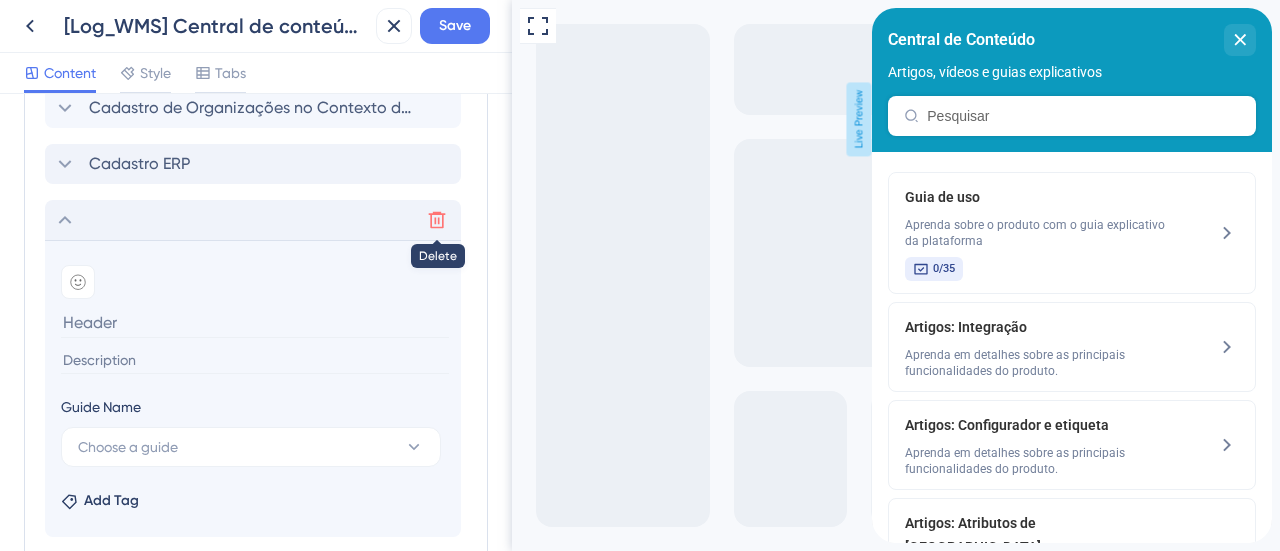 click 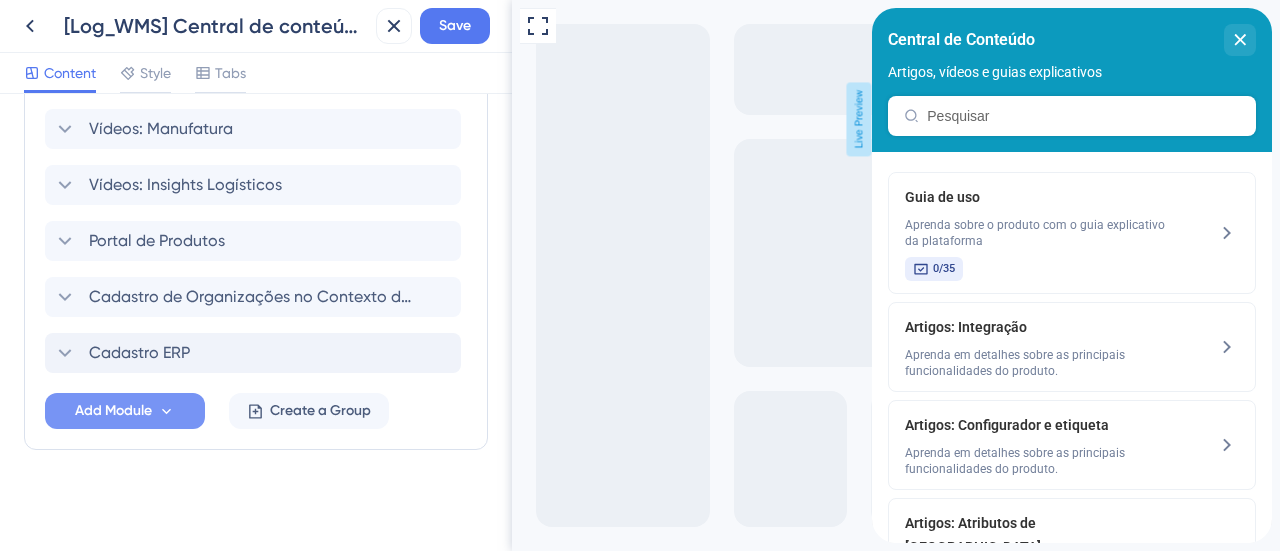 click on "Add Module" at bounding box center [113, 411] 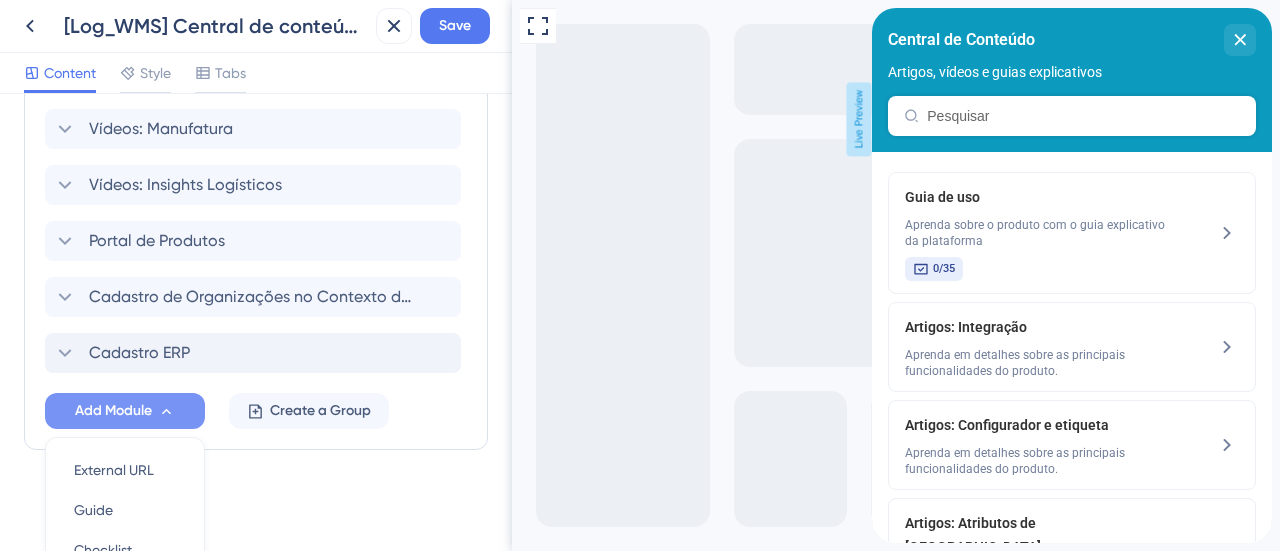scroll, scrollTop: 1795, scrollLeft: 0, axis: vertical 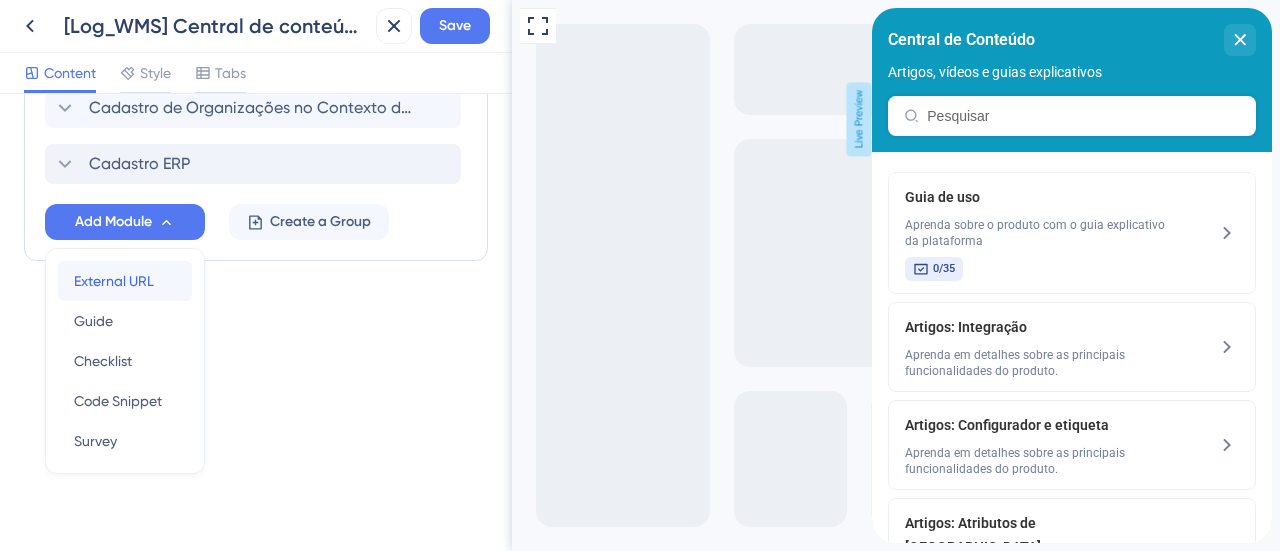 click on "External URL" at bounding box center [114, 281] 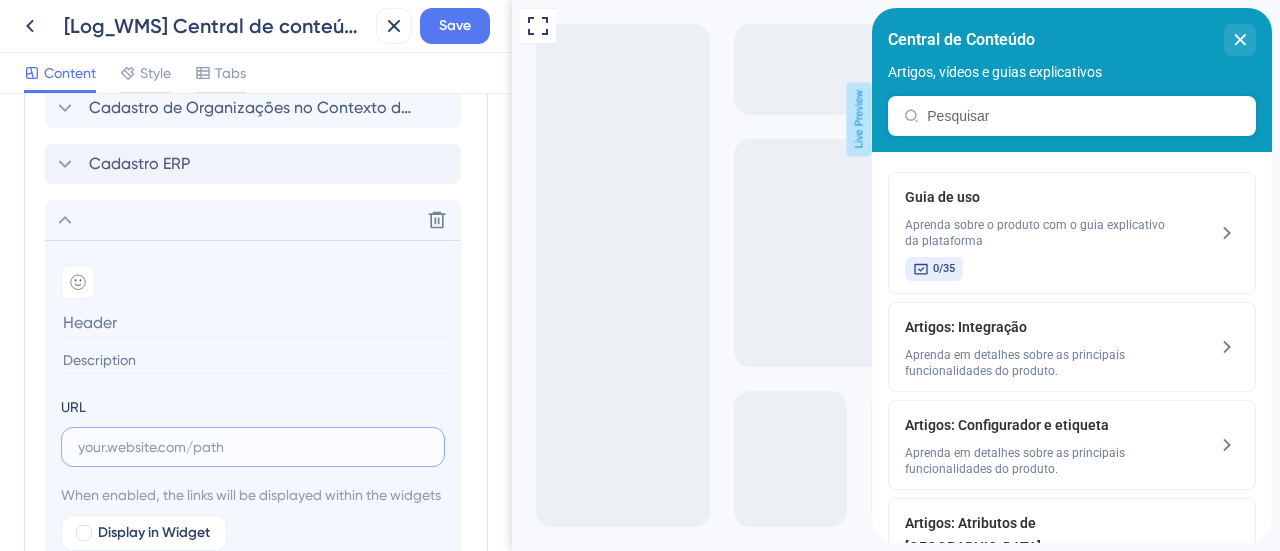 click at bounding box center [253, 447] 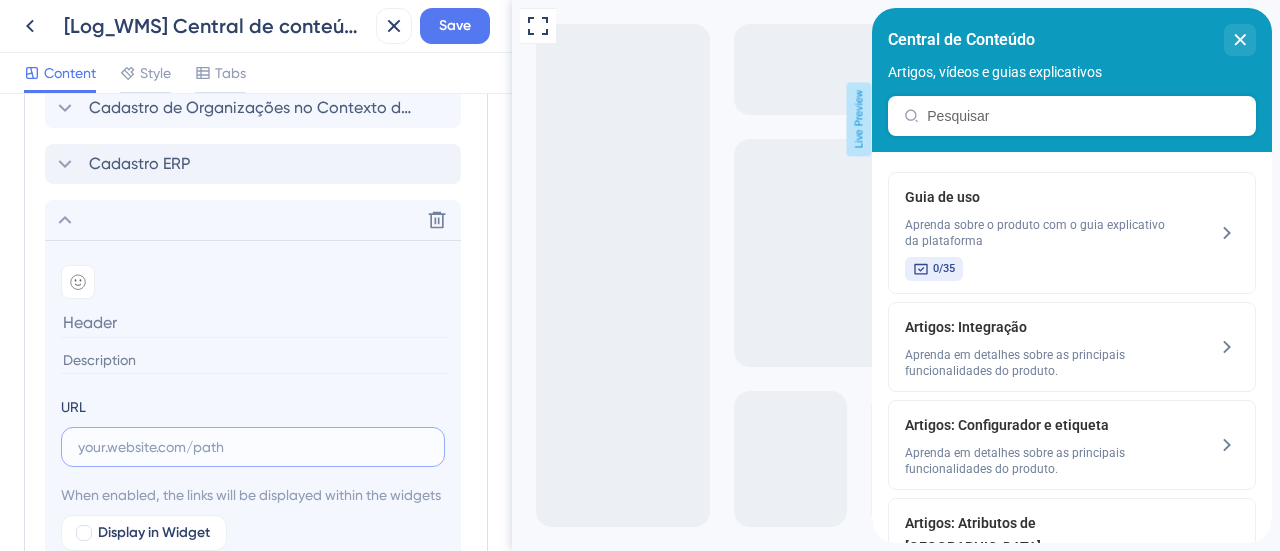 paste on "[URL][DOMAIN_NAME][DOMAIN_NAME]" 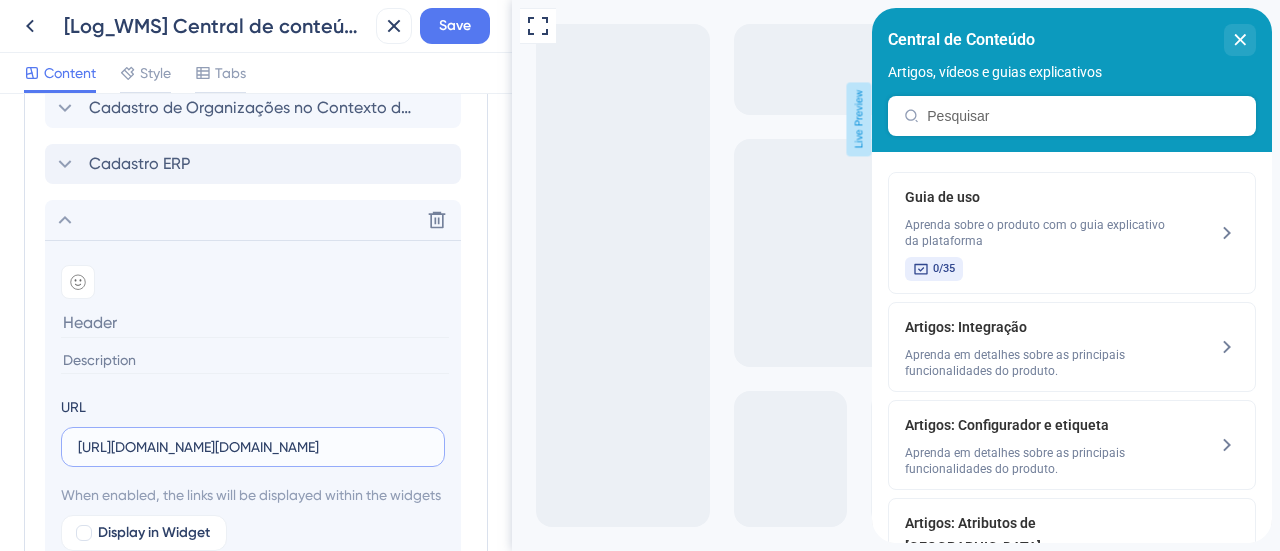 scroll, scrollTop: 0, scrollLeft: 76, axis: horizontal 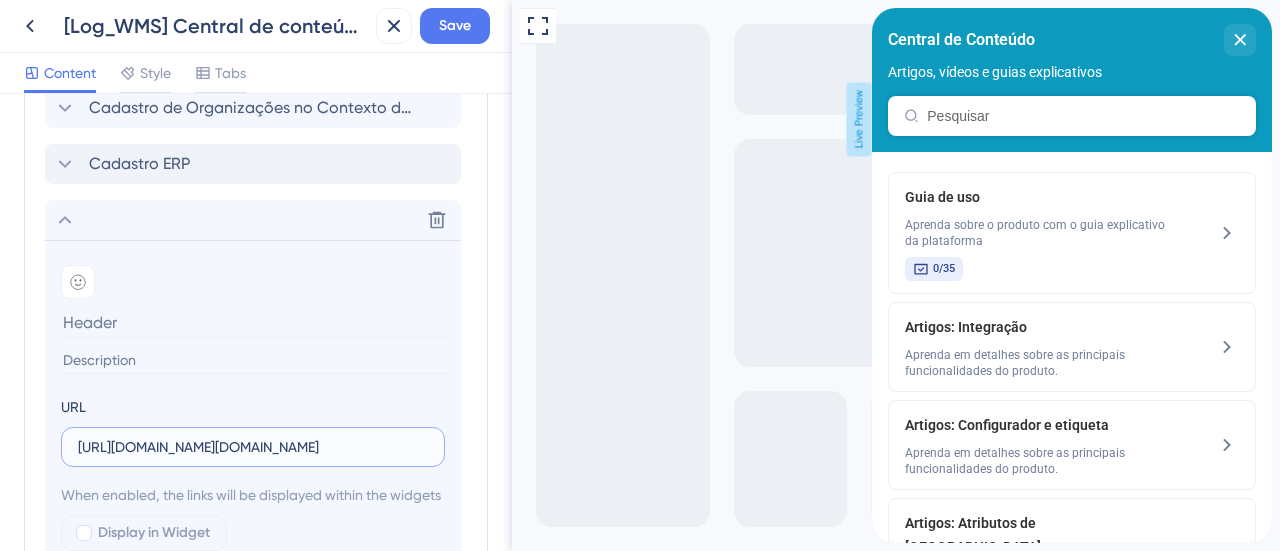 type on "[URL][DOMAIN_NAME][DOMAIN_NAME]" 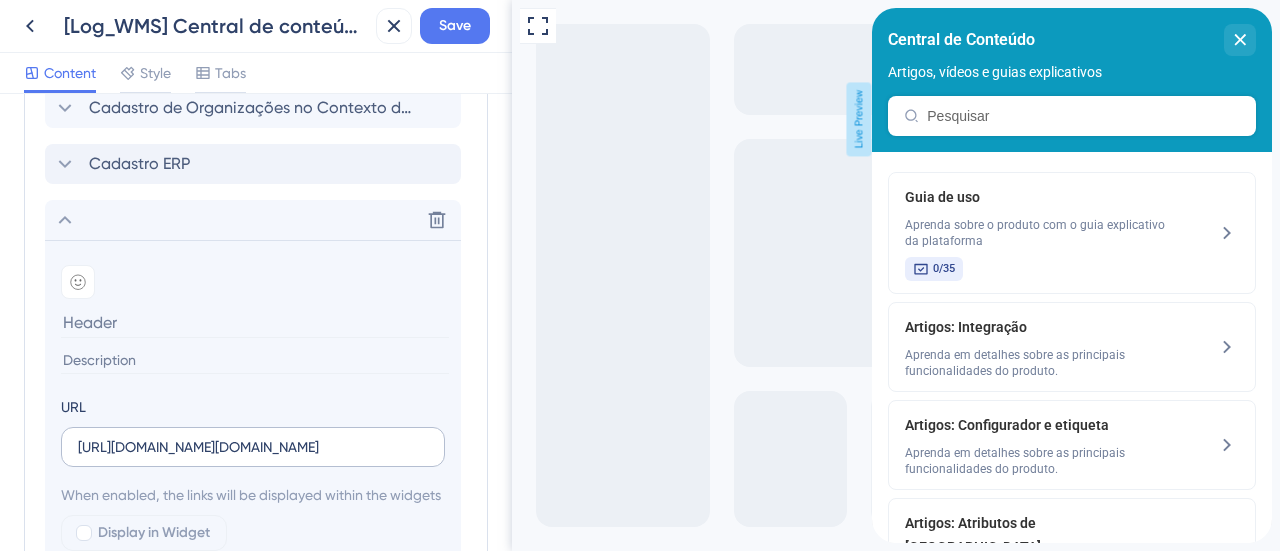 scroll, scrollTop: 0, scrollLeft: 0, axis: both 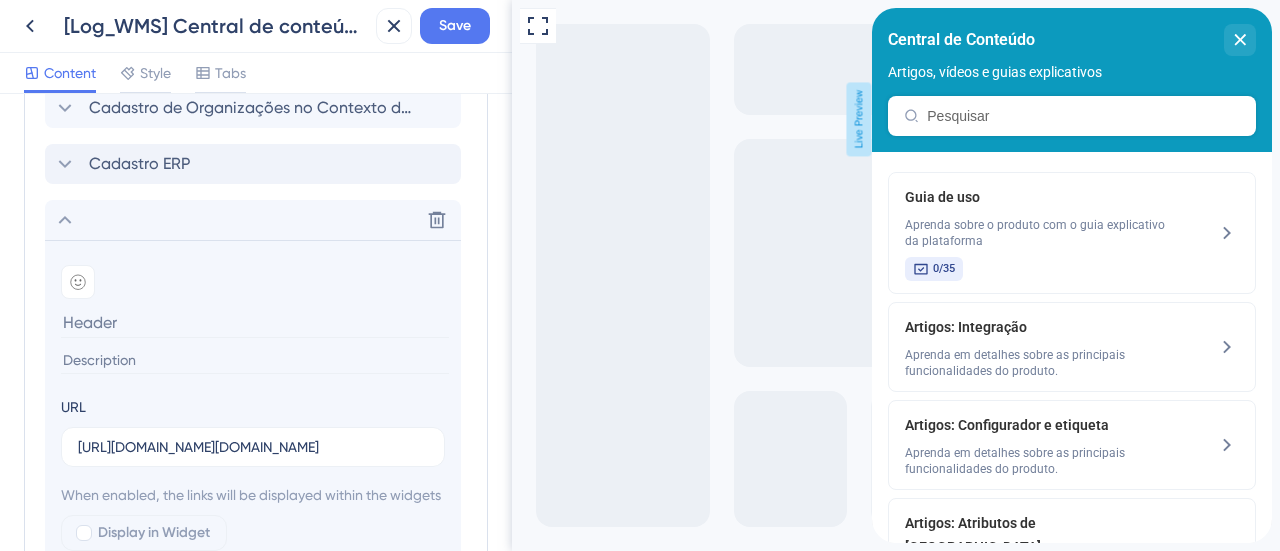 drag, startPoint x: 112, startPoint y: 427, endPoint x: 362, endPoint y: 395, distance: 252.03967 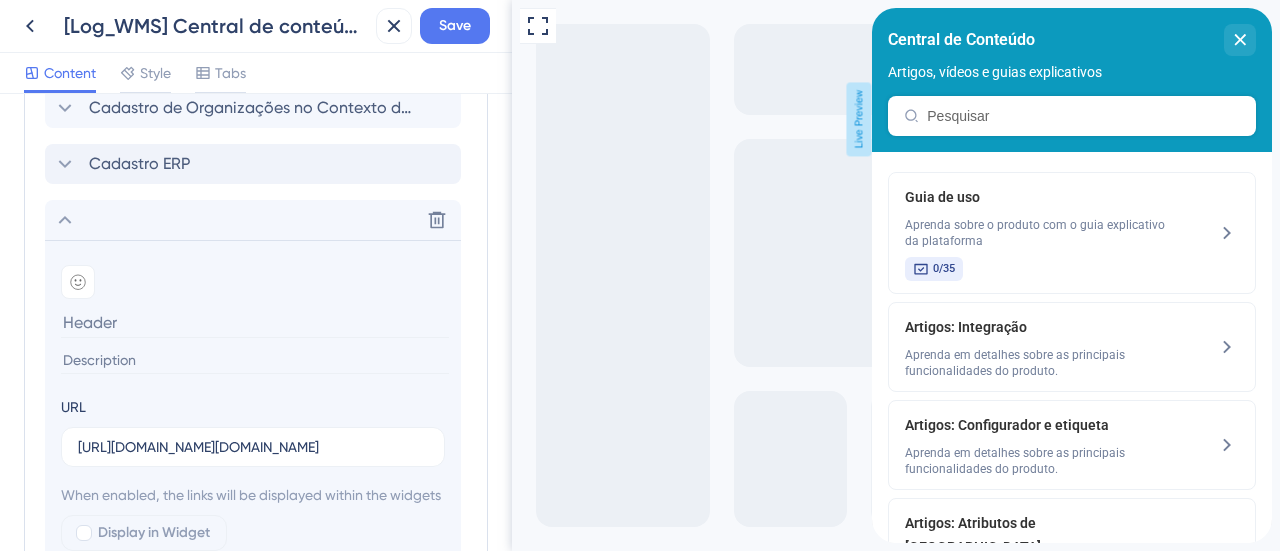 click on "URL [URL][DOMAIN_NAME][DOMAIN_NAME]" at bounding box center [253, 431] 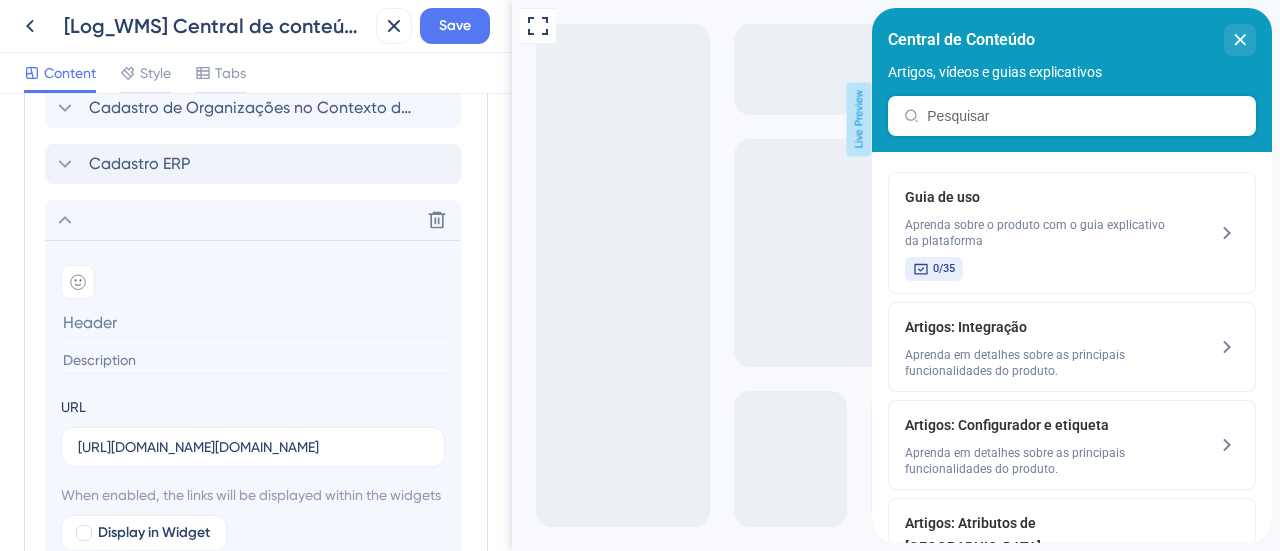 click at bounding box center [255, 322] 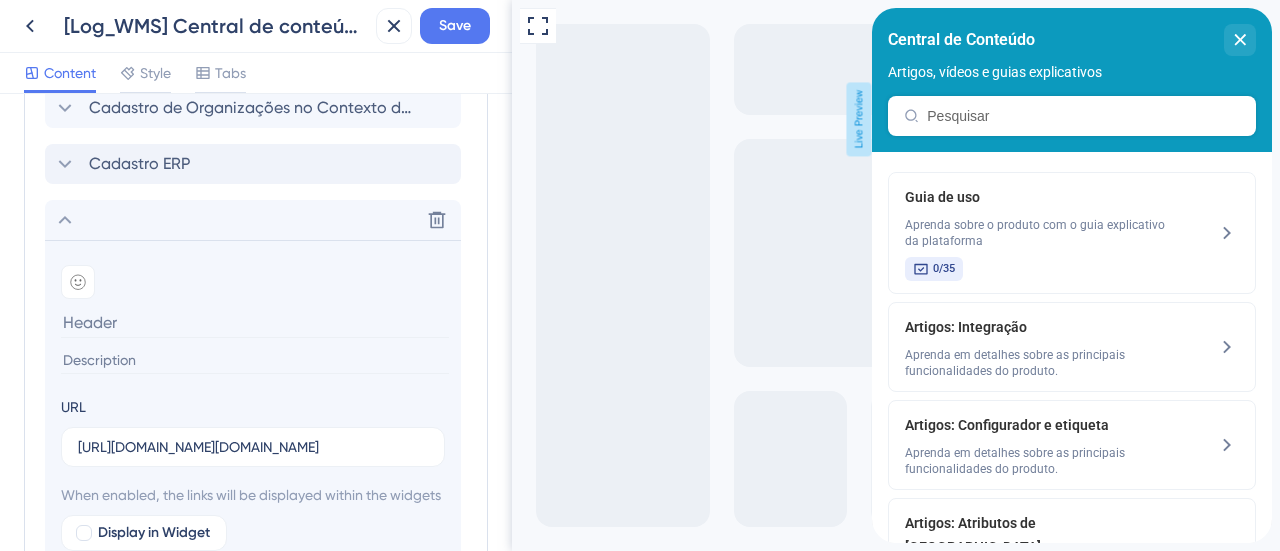 paste on "Cadastro de Integração de Tipo de Estoque com a Gestão de Saldo no ERP" 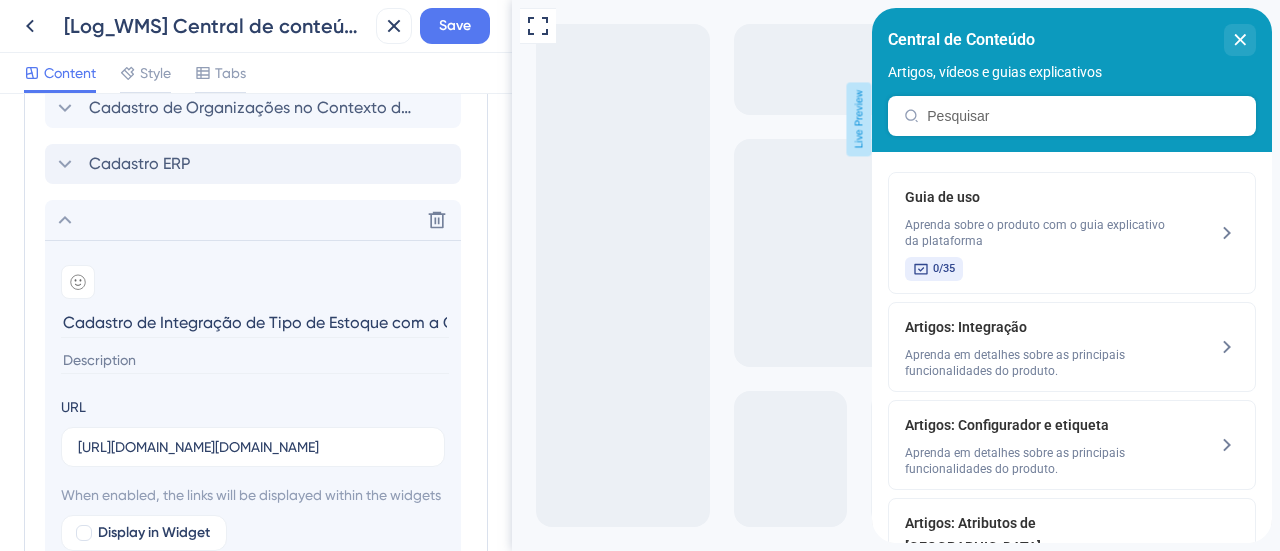 scroll, scrollTop: 0, scrollLeft: 173, axis: horizontal 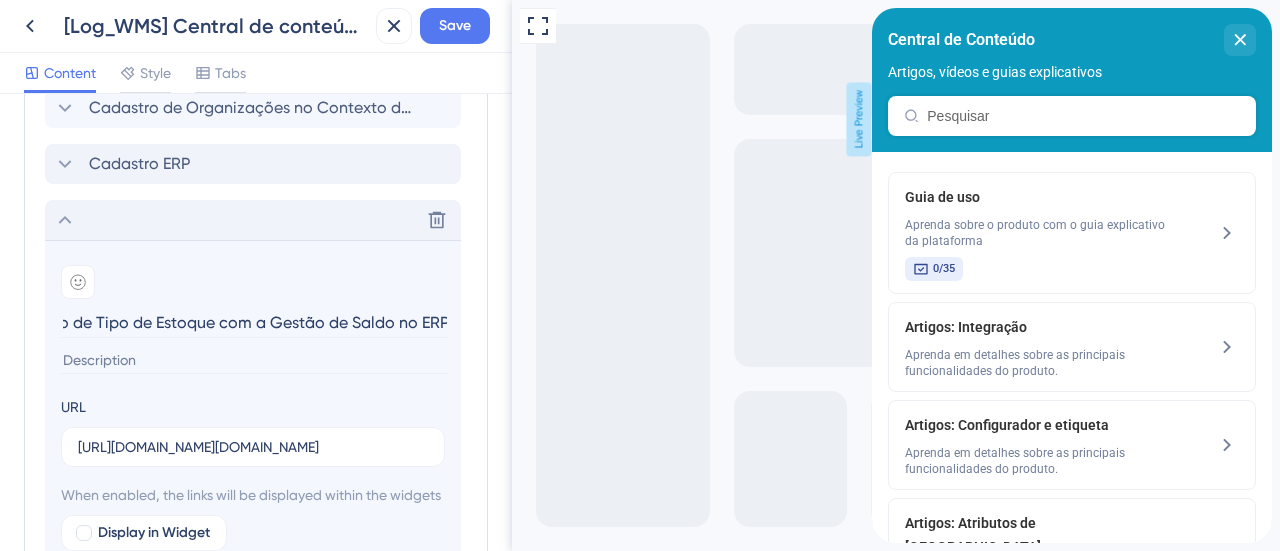 type on "Cadastro de Integração de Tipo de Estoque com a Gestão de Saldo no ERP" 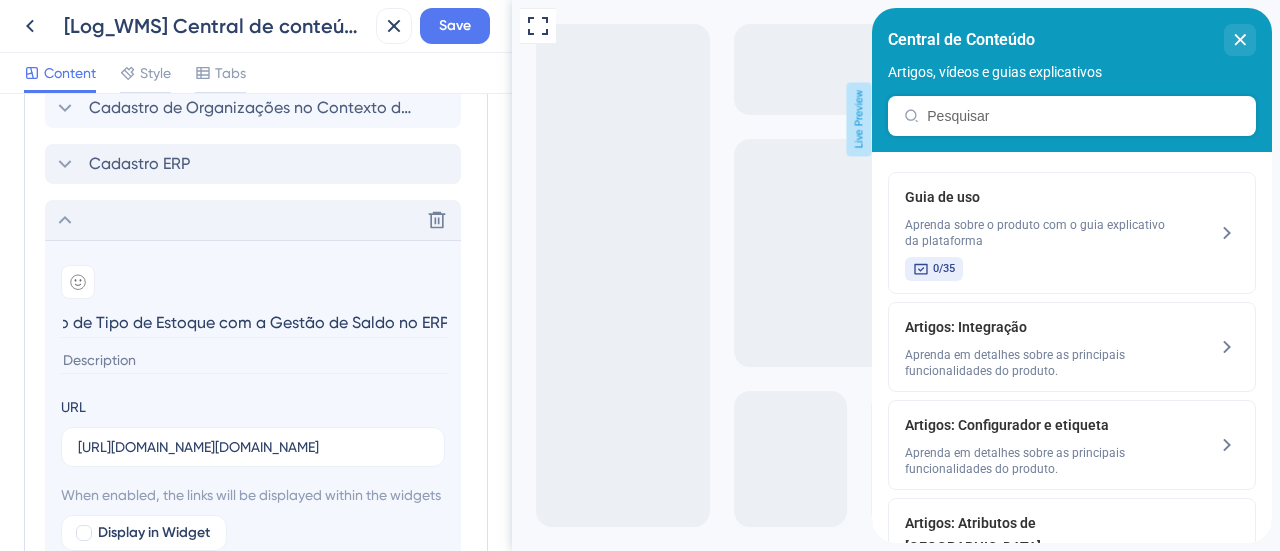 click 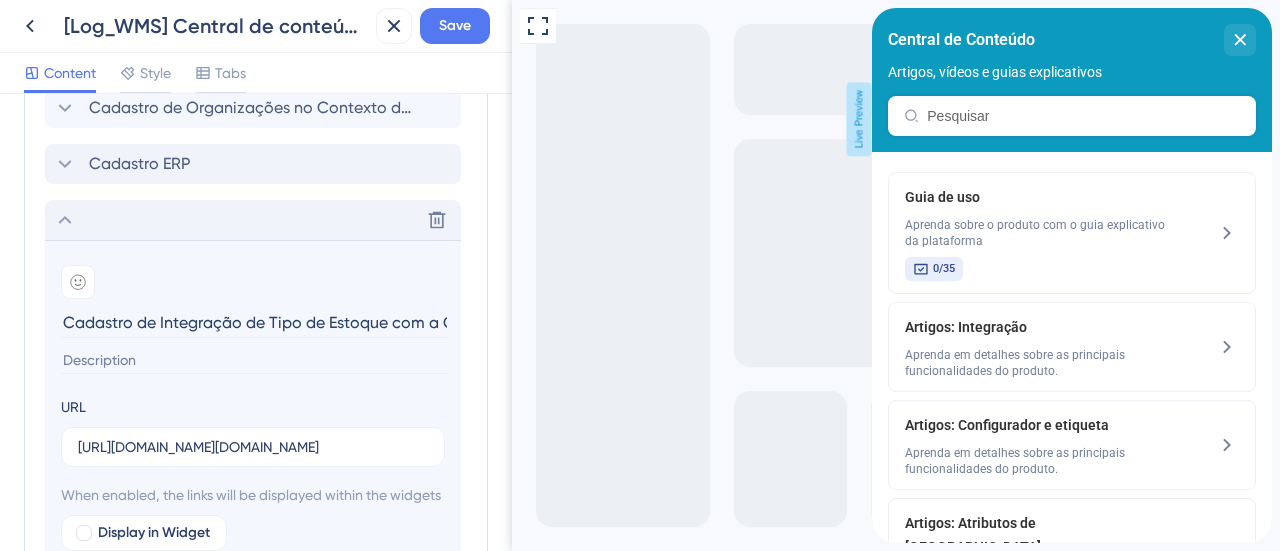 scroll, scrollTop: 1662, scrollLeft: 0, axis: vertical 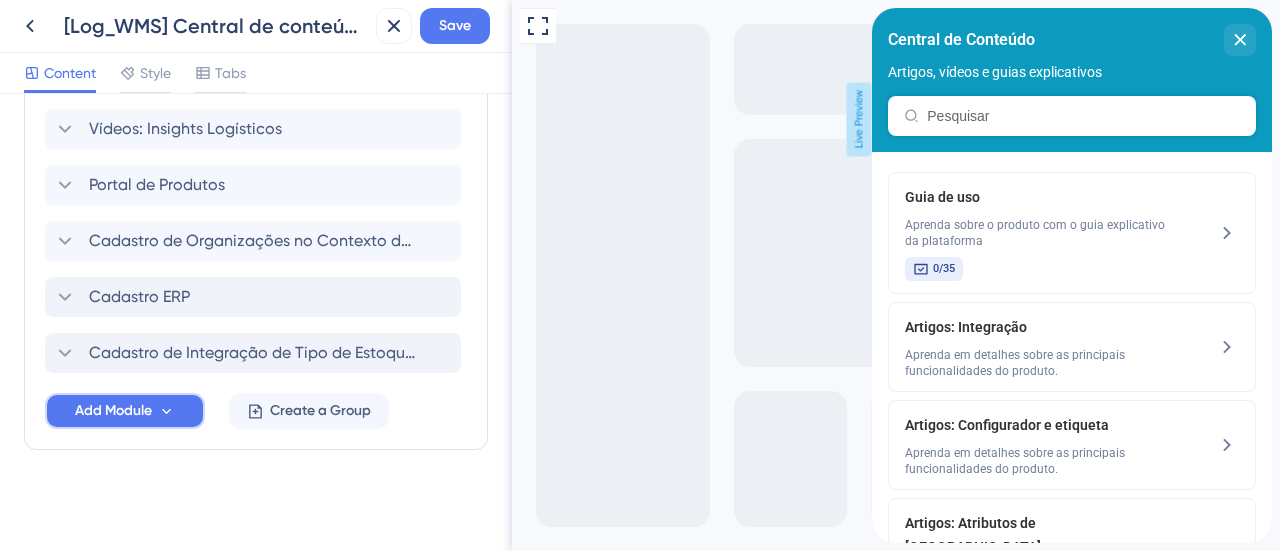 click on "Add Module" at bounding box center [113, 411] 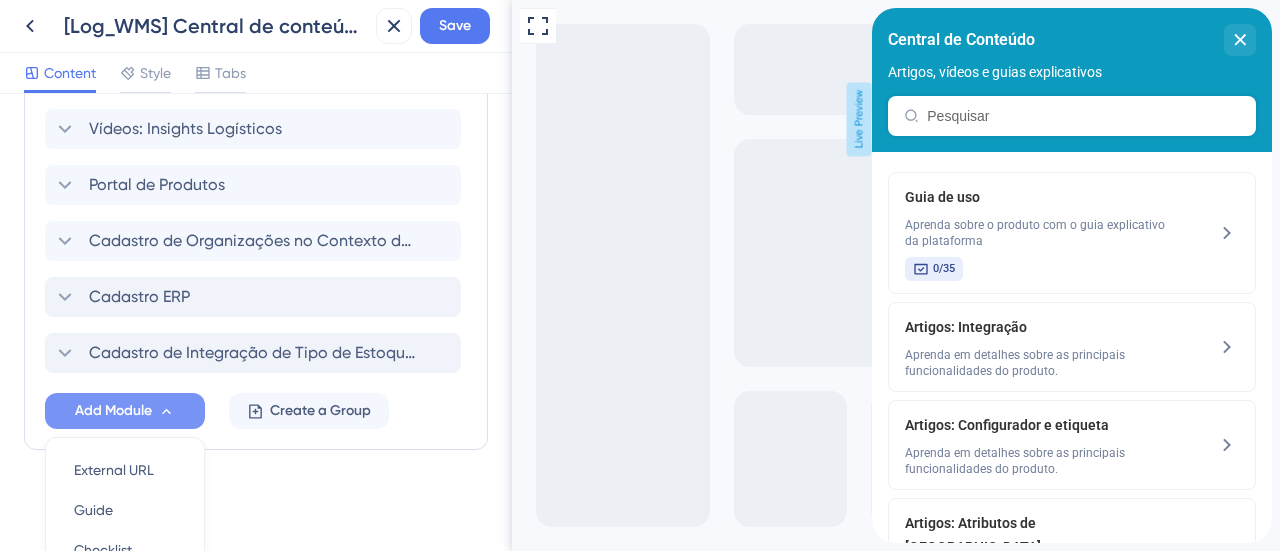 scroll, scrollTop: 1851, scrollLeft: 0, axis: vertical 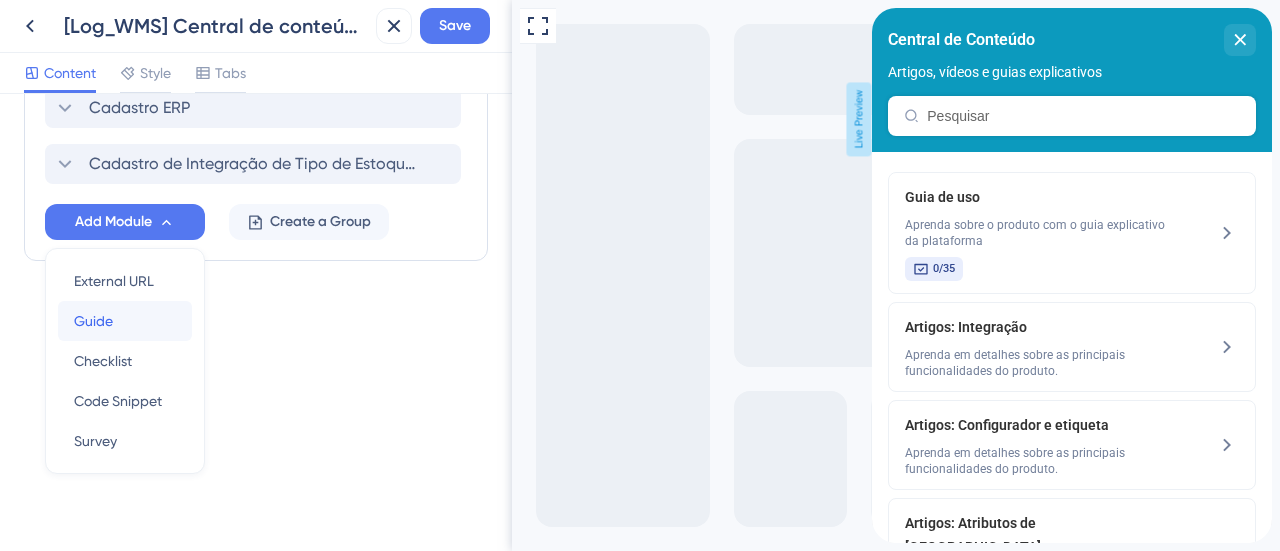 click on "Guide Guide" at bounding box center [125, 321] 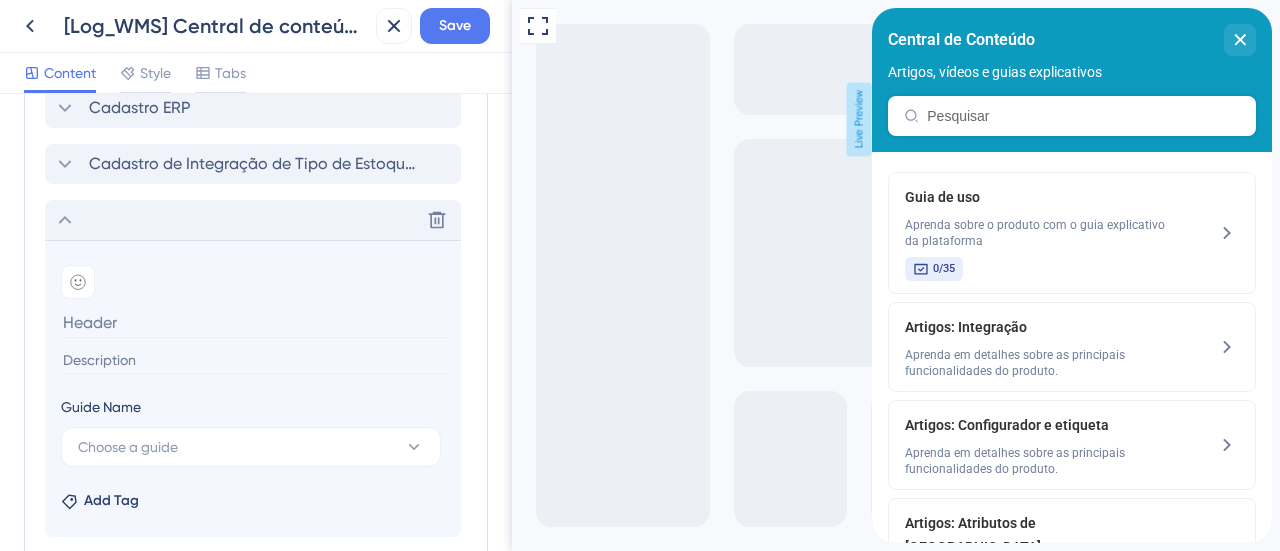 click on "Delete" at bounding box center (253, 220) 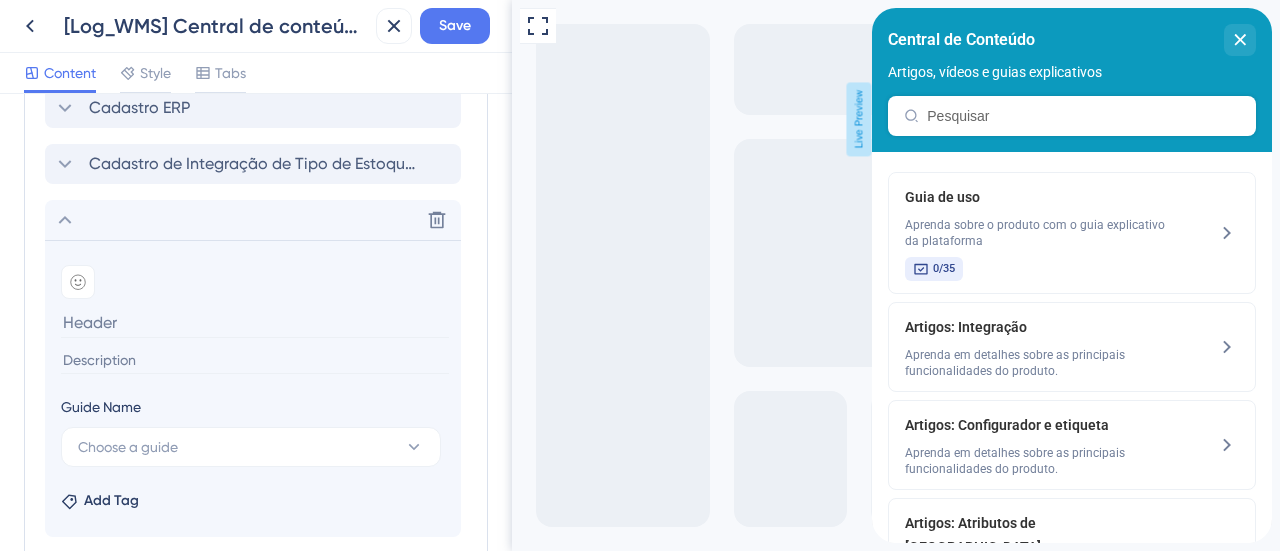 scroll, scrollTop: 1718, scrollLeft: 0, axis: vertical 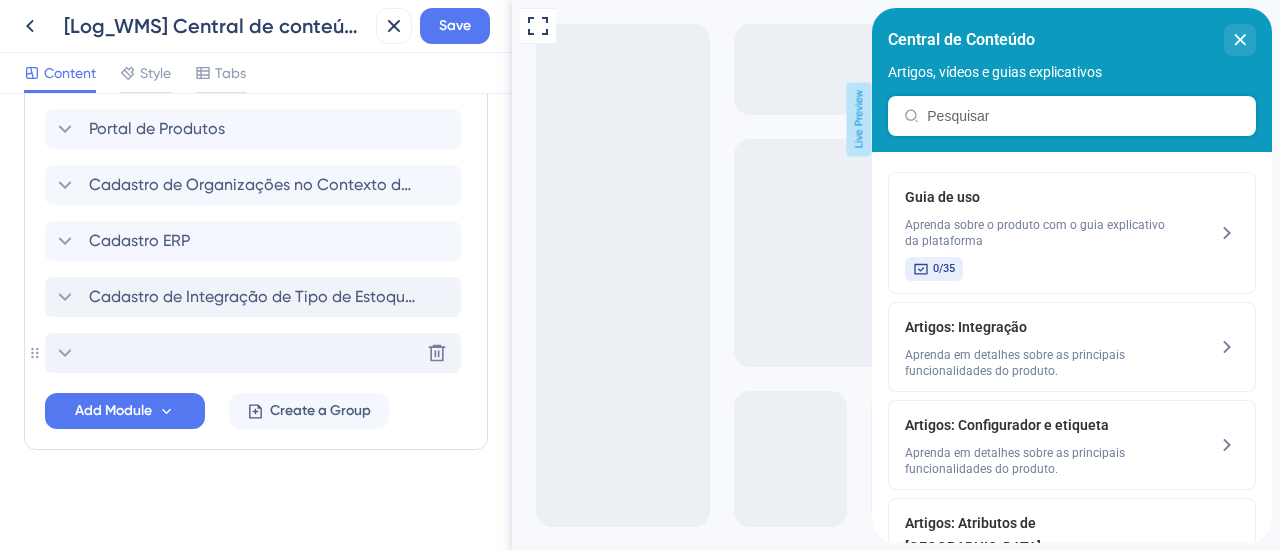 click on "Delete" at bounding box center (253, 353) 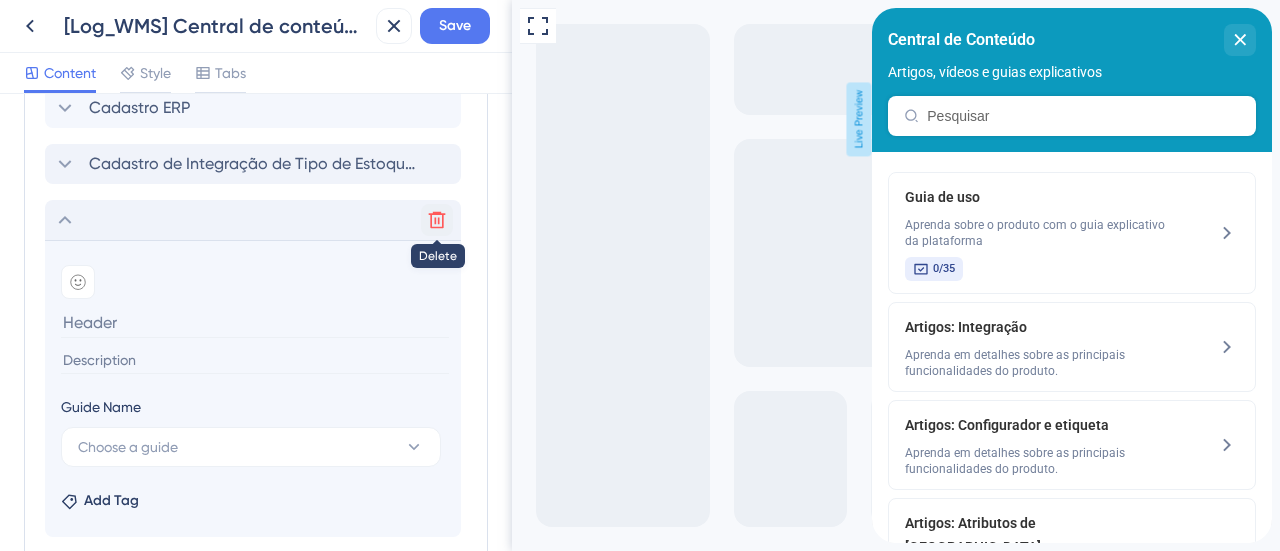 click 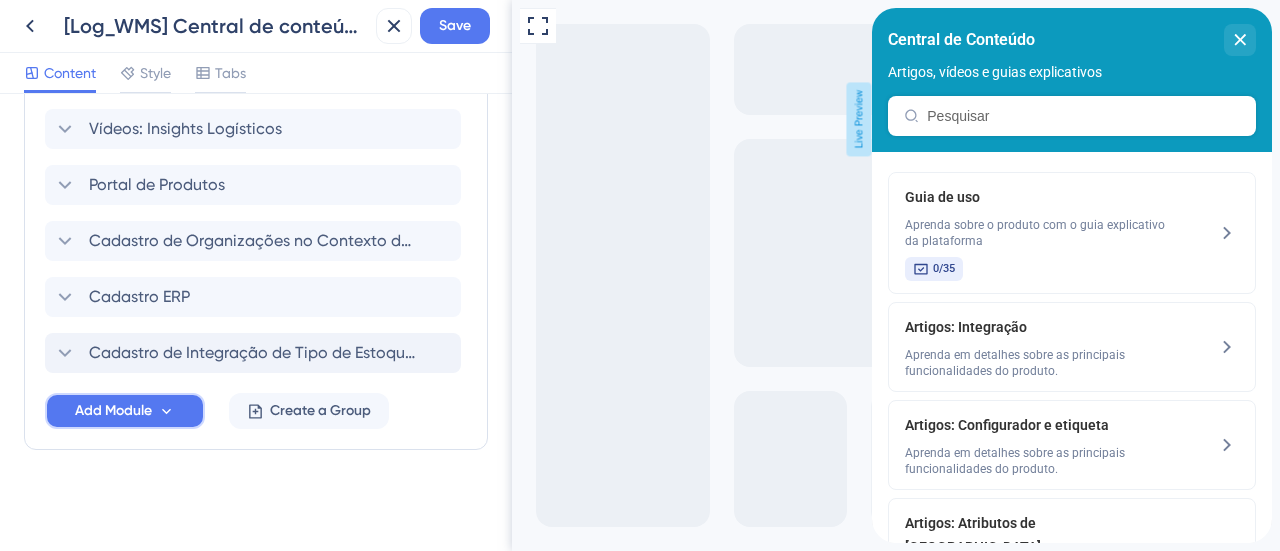 click on "Add Module" at bounding box center (113, 411) 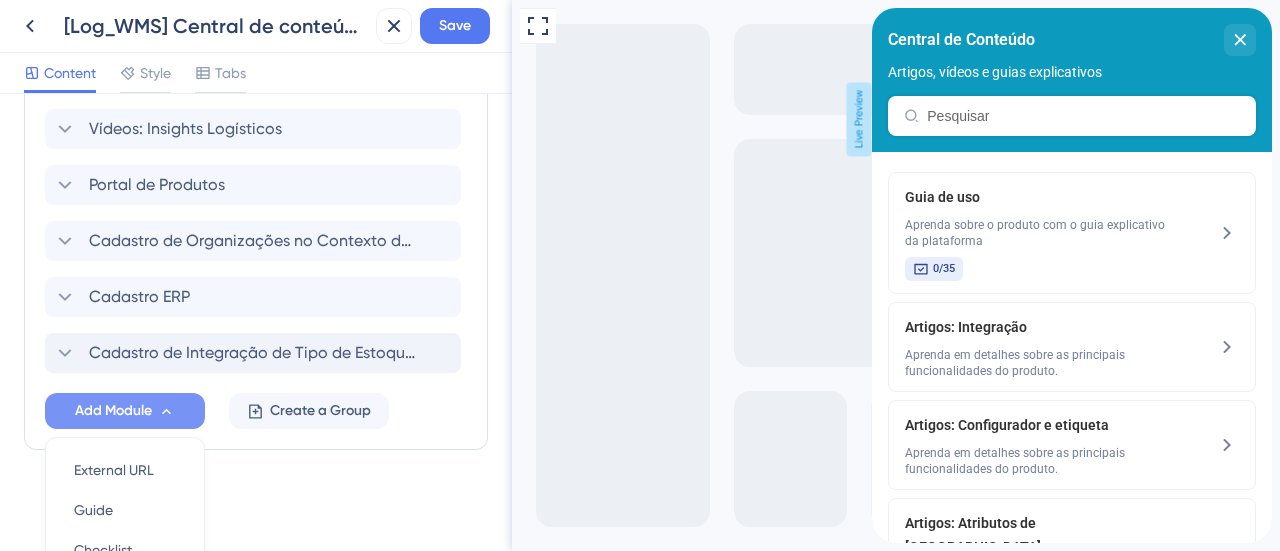 scroll, scrollTop: 1851, scrollLeft: 0, axis: vertical 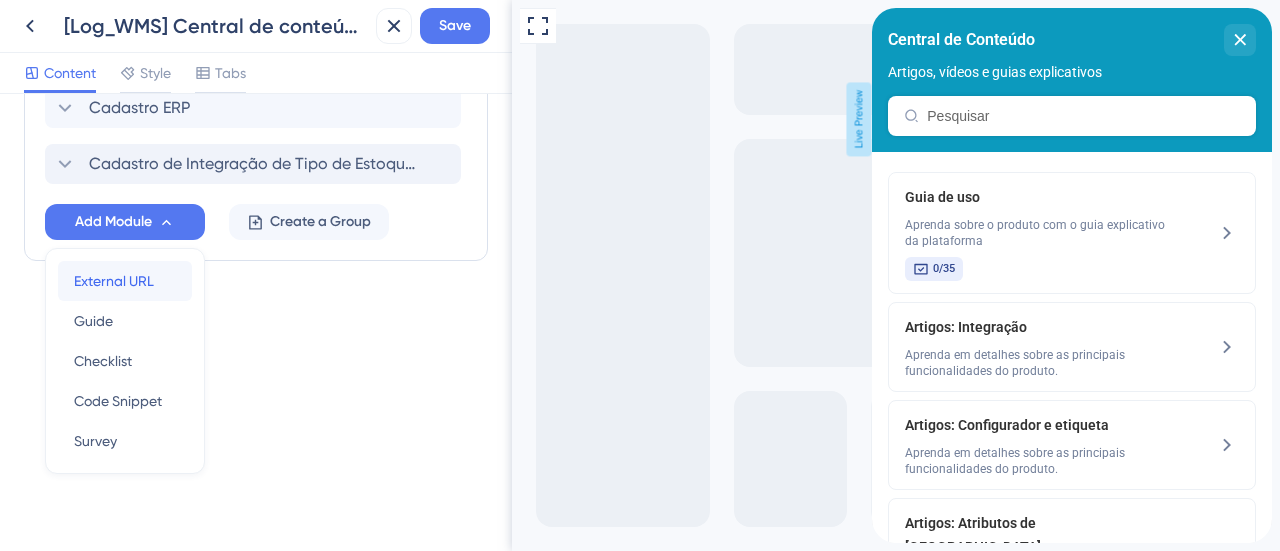 click on "External URL" at bounding box center (114, 281) 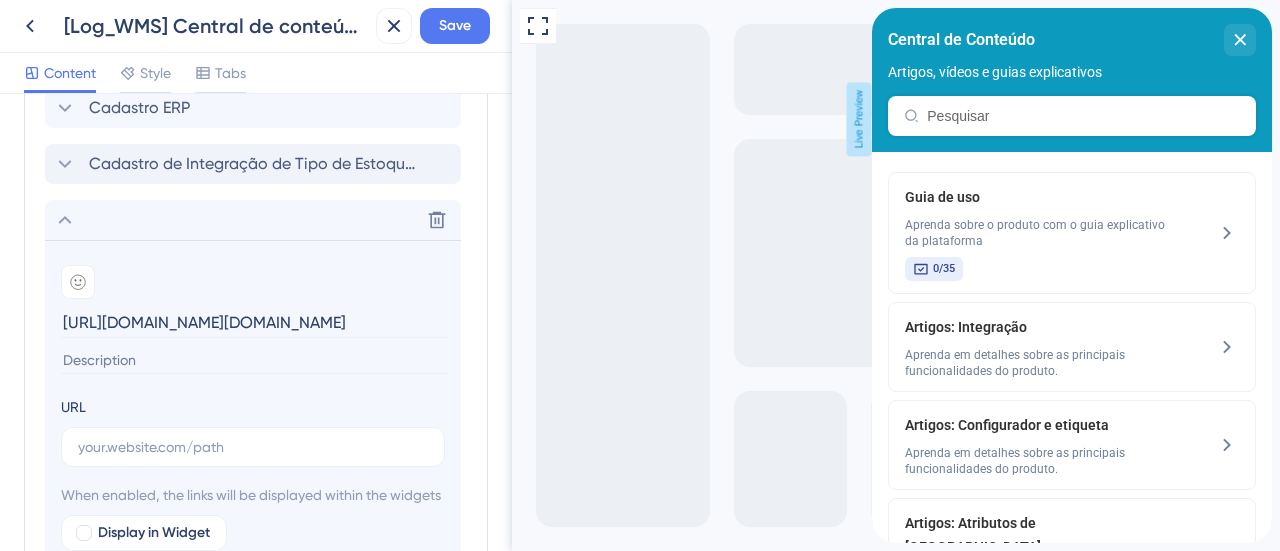 scroll, scrollTop: 0, scrollLeft: 108, axis: horizontal 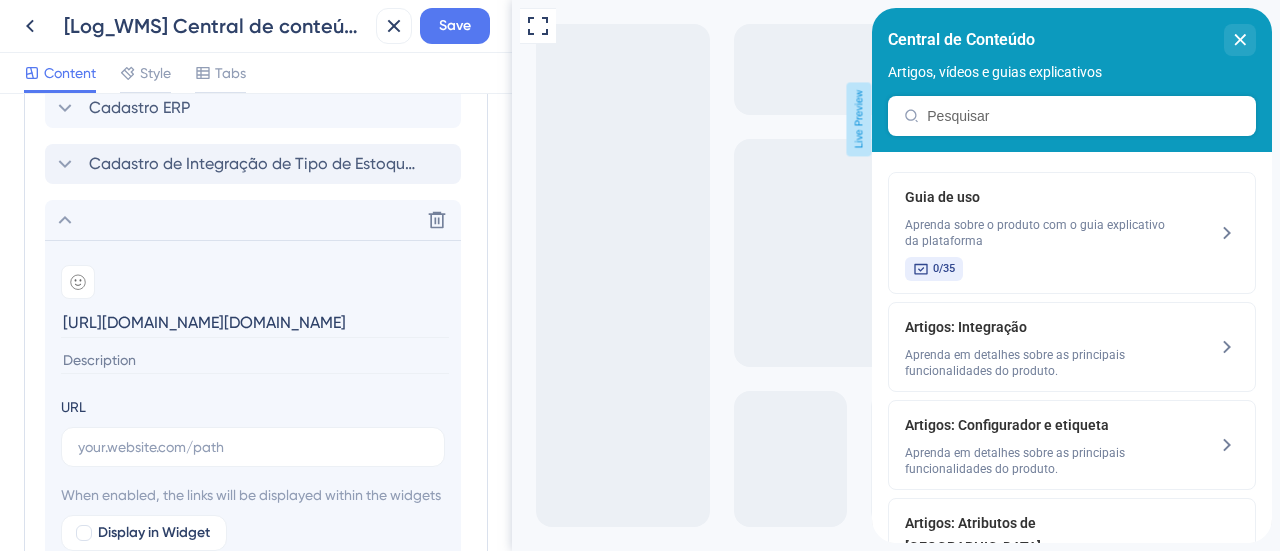 click on "[URL][DOMAIN_NAME][DOMAIN_NAME]" at bounding box center (255, 322) 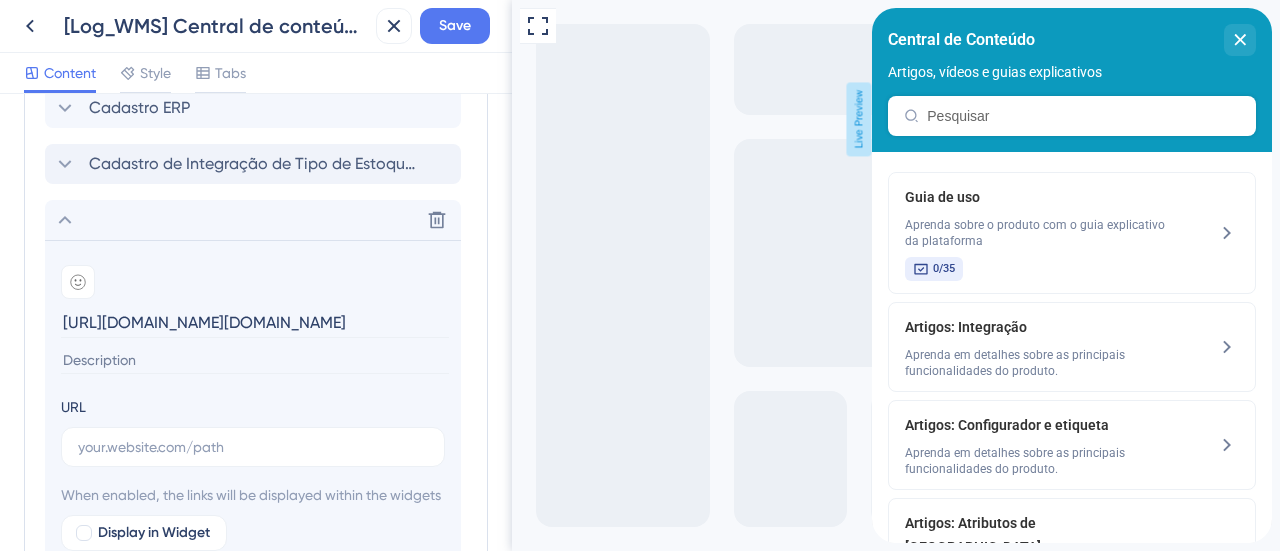 click on "[URL][DOMAIN_NAME][DOMAIN_NAME]" at bounding box center [255, 322] 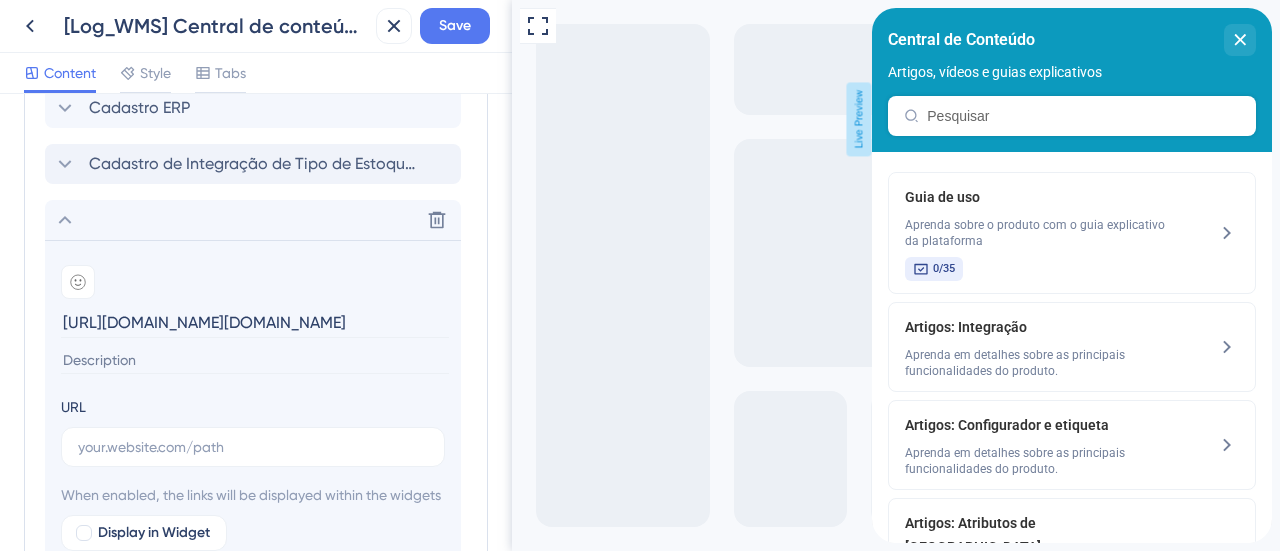 click on "[URL][DOMAIN_NAME][DOMAIN_NAME]" at bounding box center (255, 322) 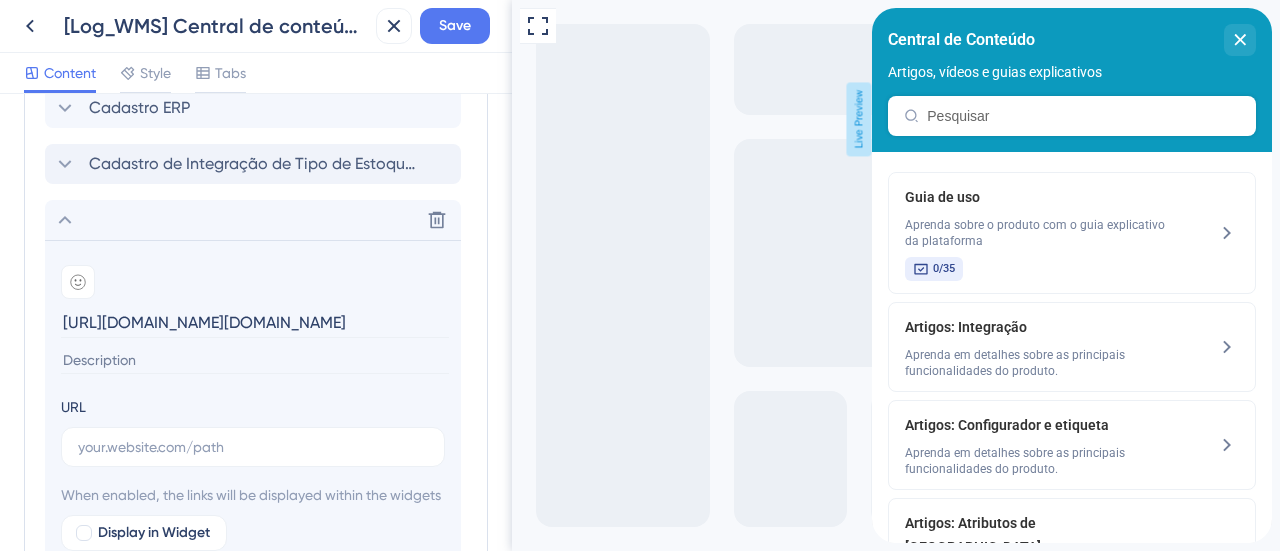 click on "[URL][DOMAIN_NAME][DOMAIN_NAME]" at bounding box center (255, 322) 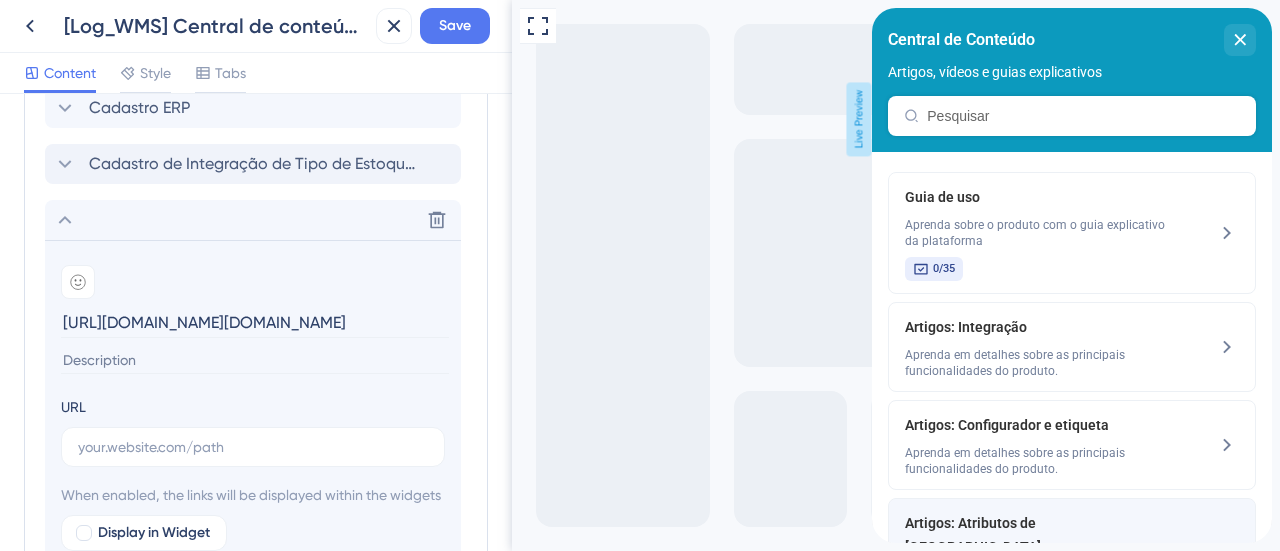 type on "[URL][DOMAIN_NAME][DOMAIN_NAME]" 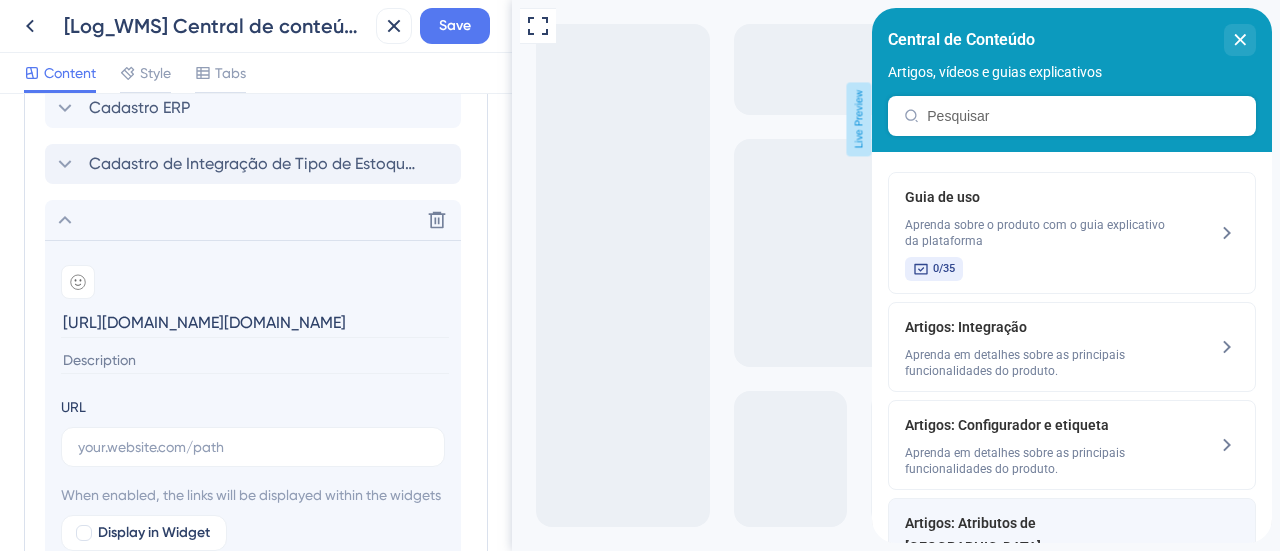 scroll, scrollTop: 0, scrollLeft: 0, axis: both 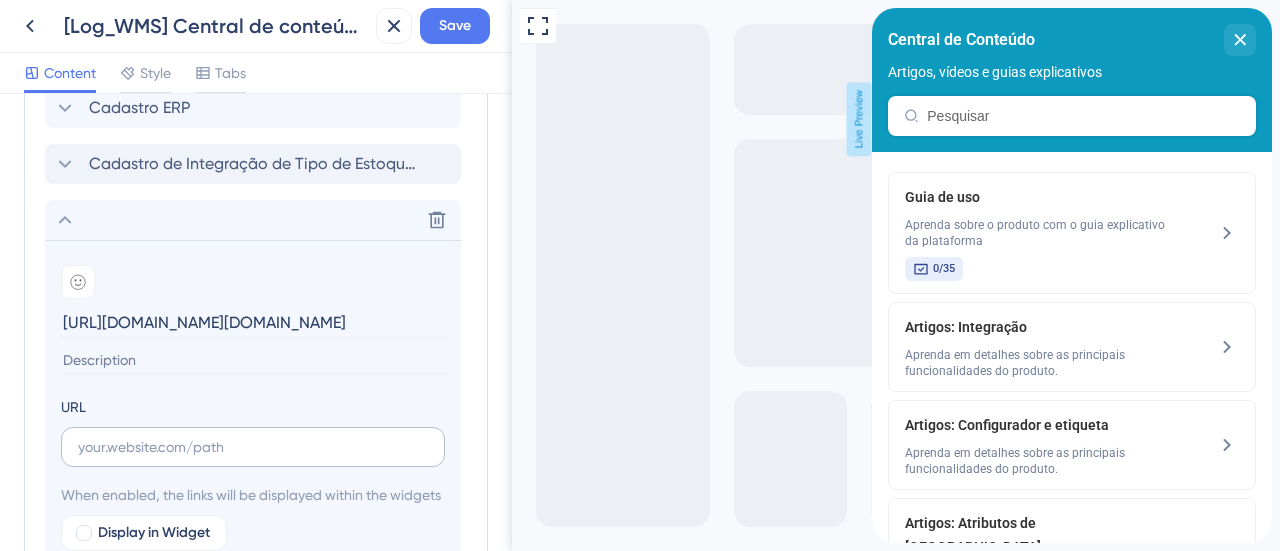 click at bounding box center (253, 447) 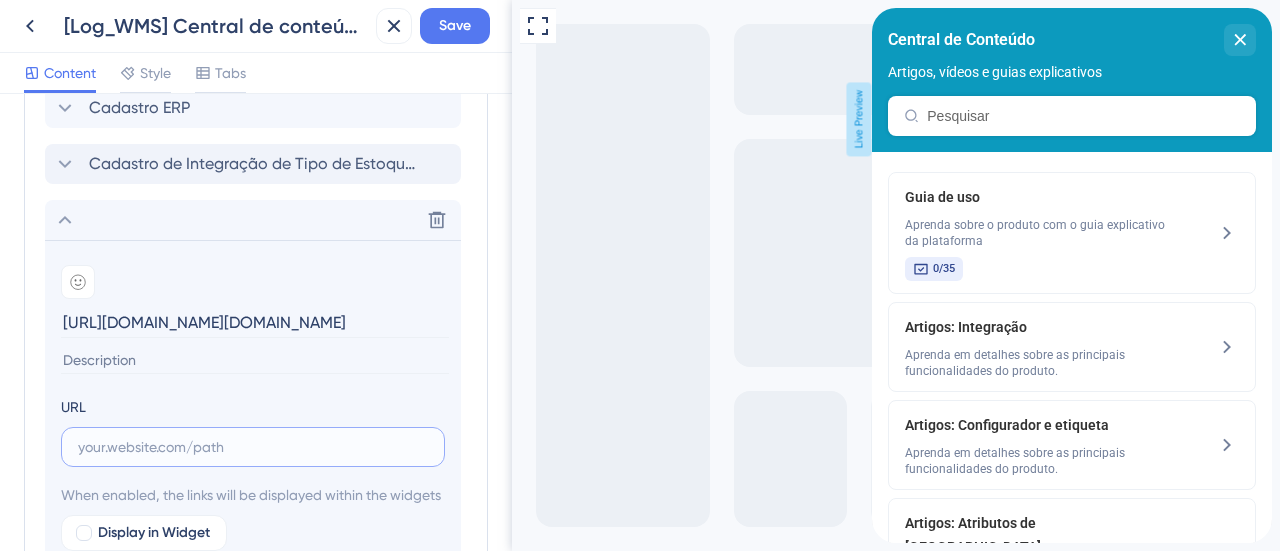 click at bounding box center (253, 447) 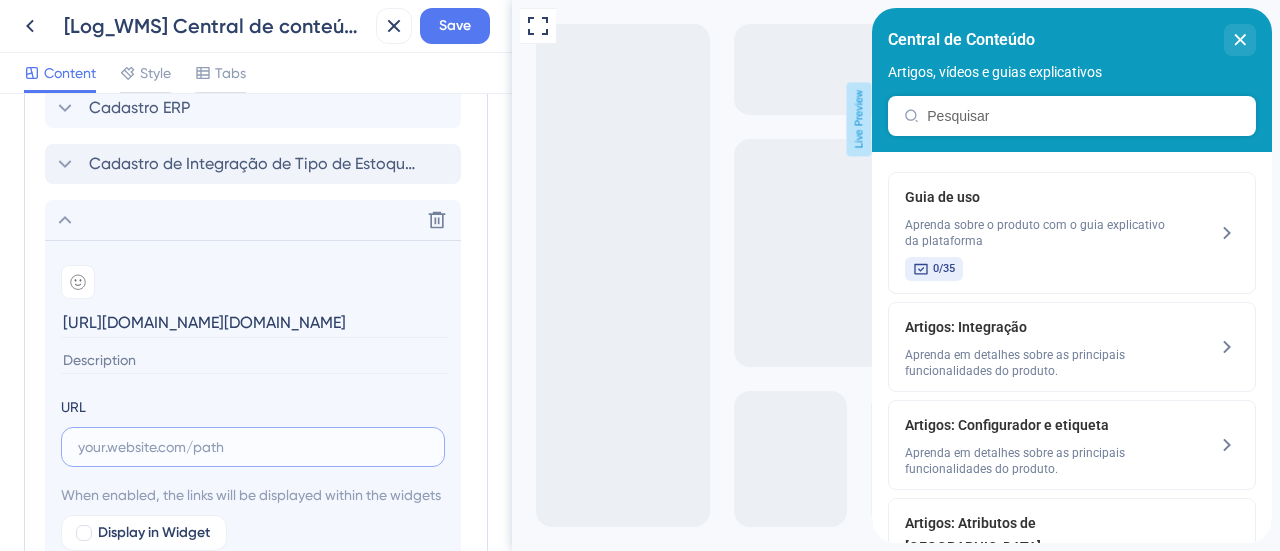 paste on "[URL][DOMAIN_NAME][DOMAIN_NAME]" 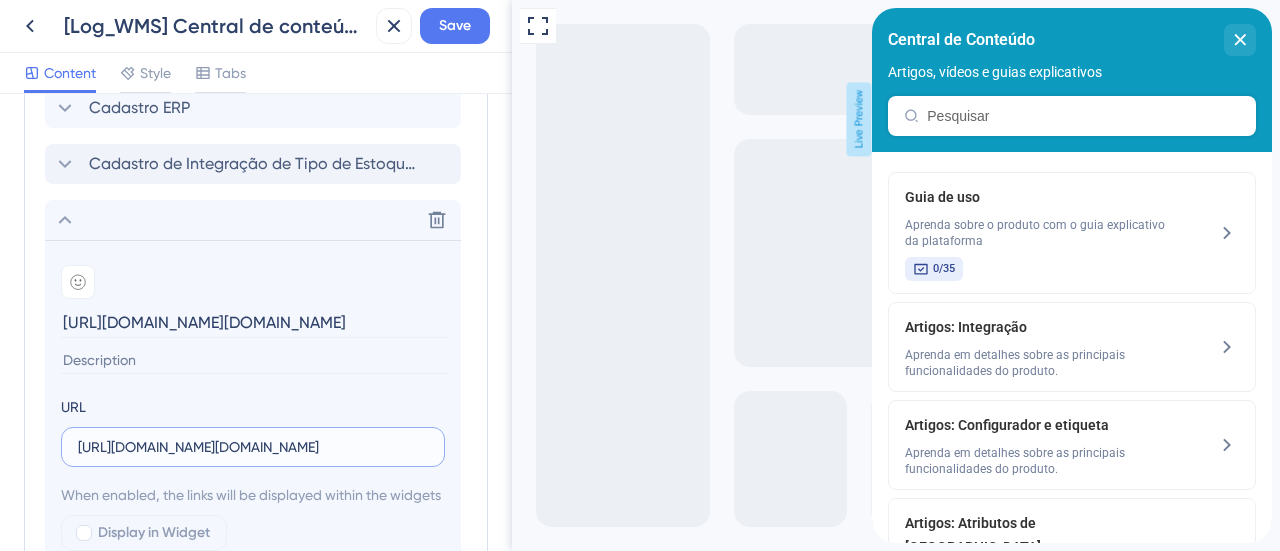 scroll, scrollTop: 0, scrollLeft: 80, axis: horizontal 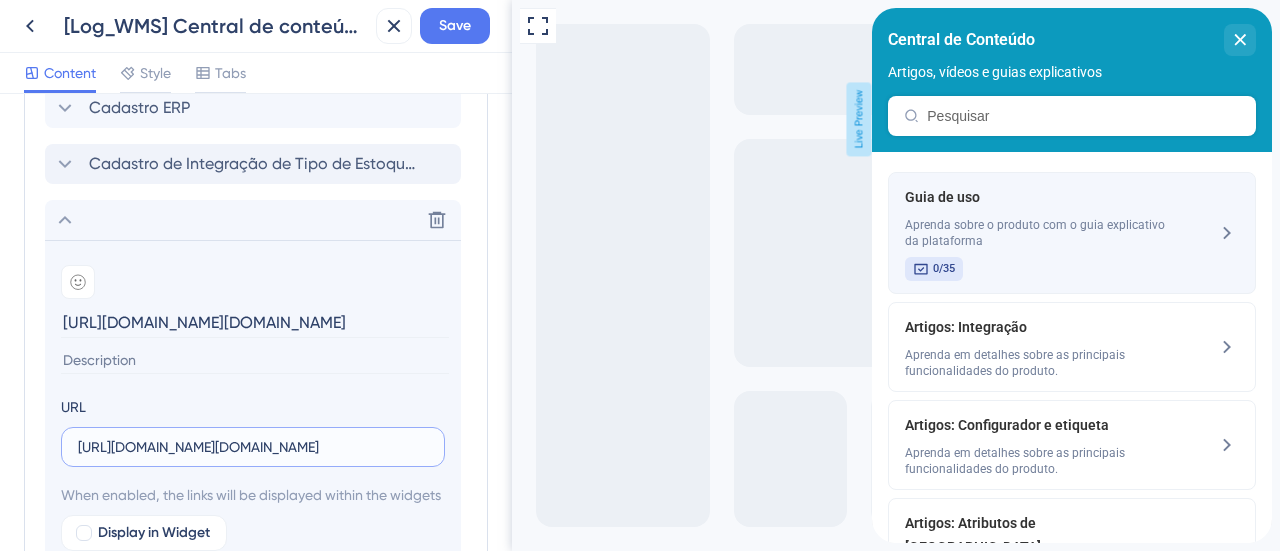 type on "[URL][DOMAIN_NAME][DOMAIN_NAME]" 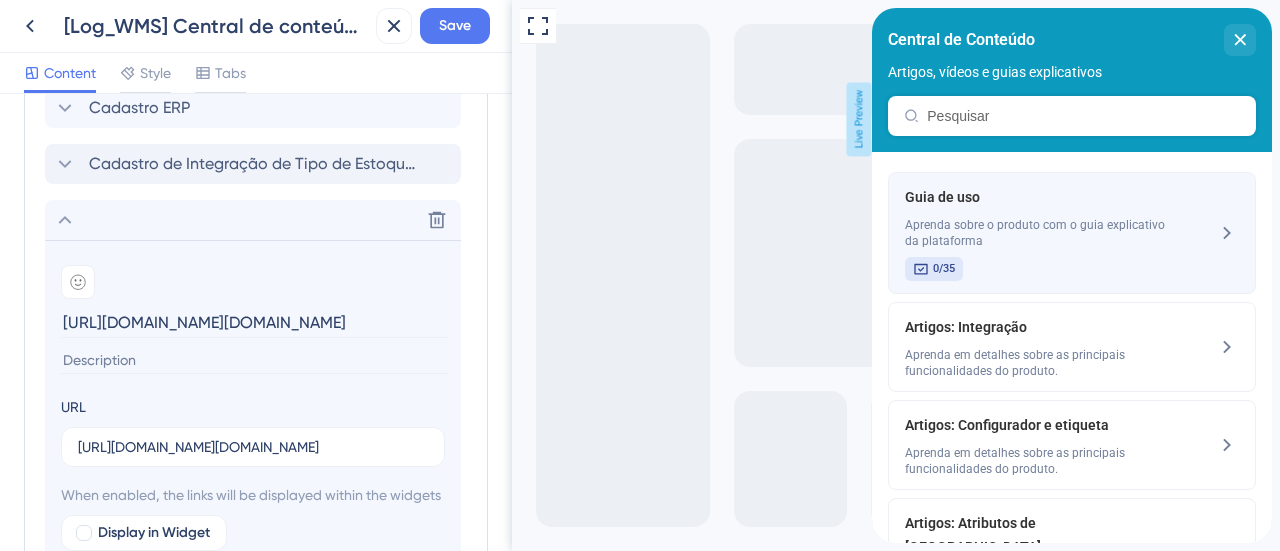 scroll, scrollTop: 0, scrollLeft: 0, axis: both 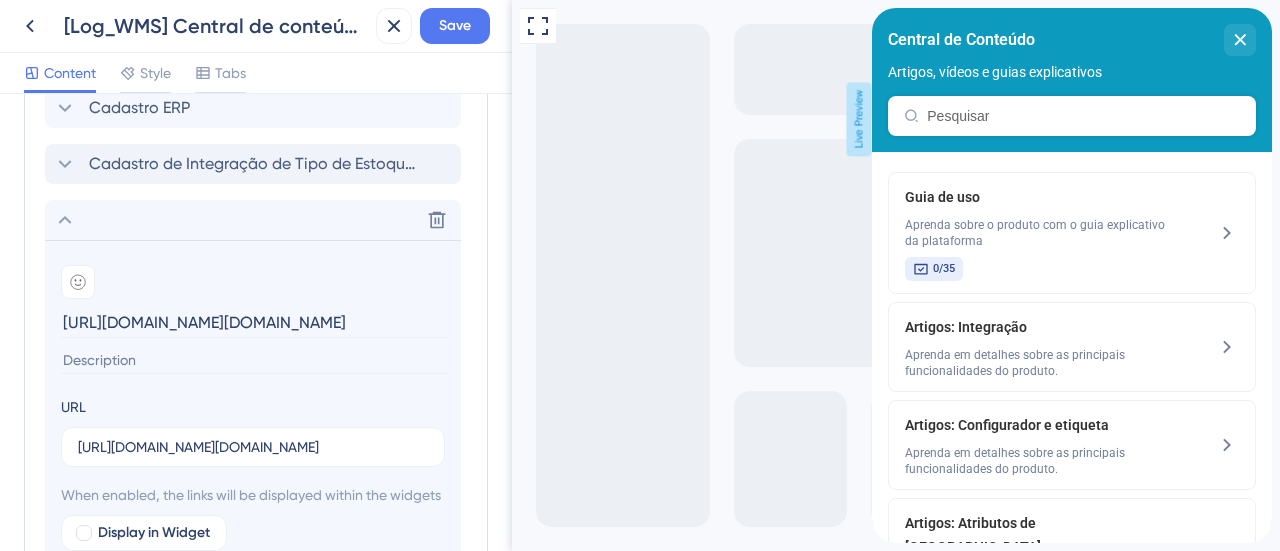 click on "[URL][DOMAIN_NAME][DOMAIN_NAME]" at bounding box center [255, 322] 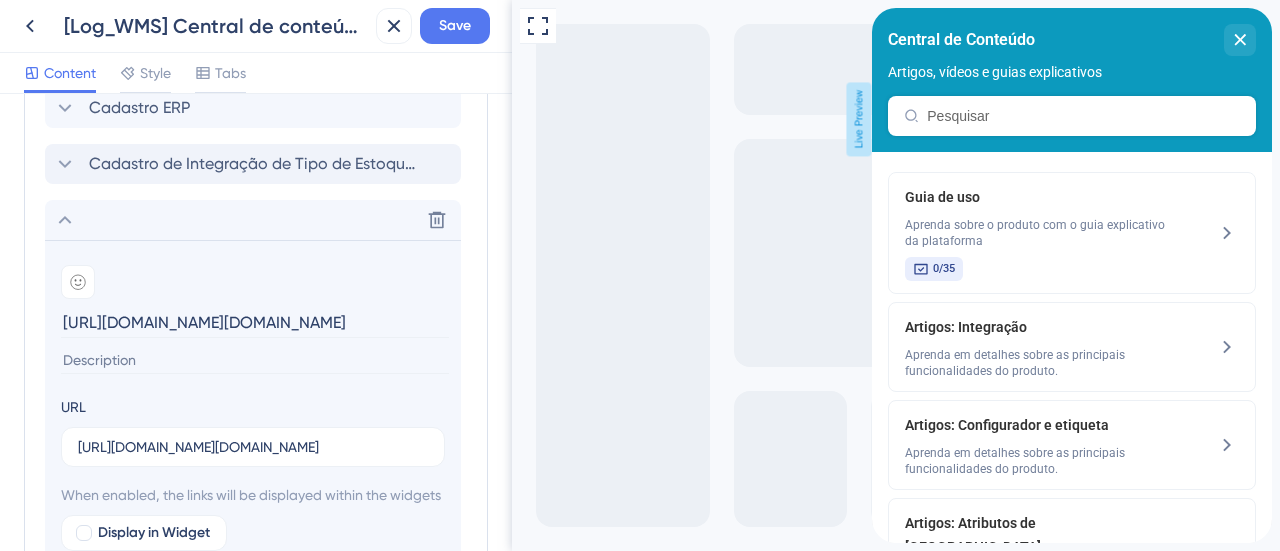 click on "[URL][DOMAIN_NAME][DOMAIN_NAME]" at bounding box center [255, 322] 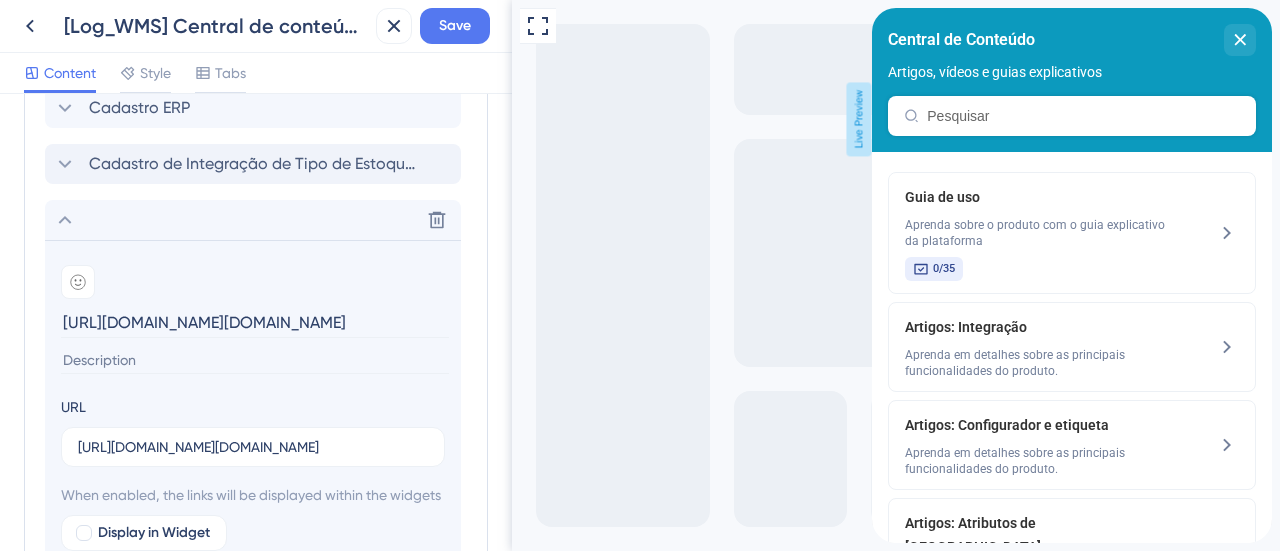 click on "[URL][DOMAIN_NAME][DOMAIN_NAME]" at bounding box center [255, 322] 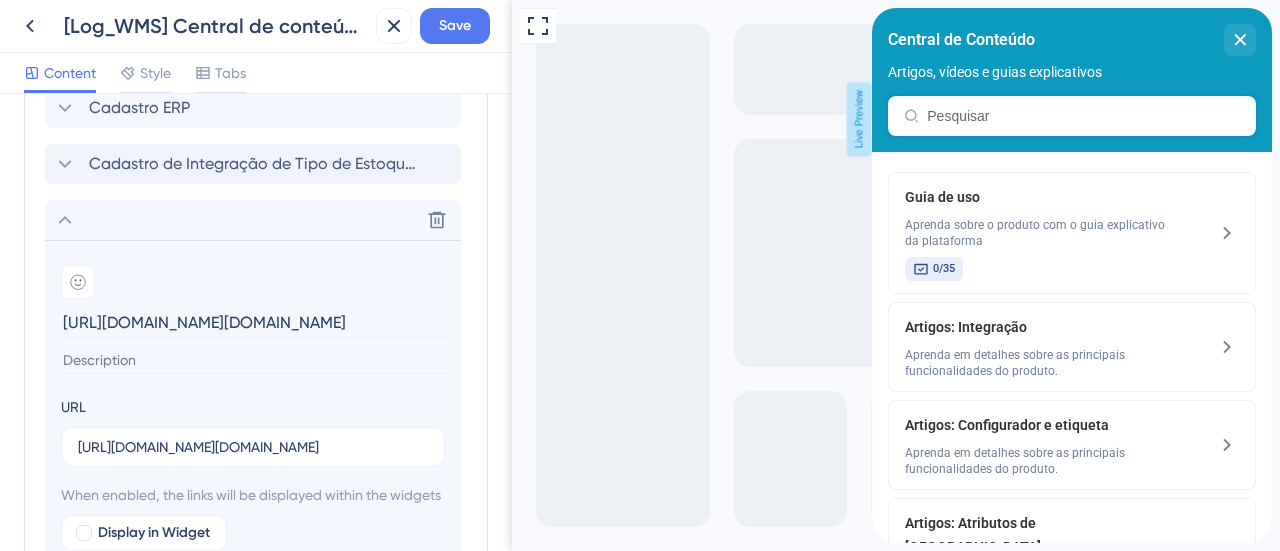 click on "[URL][DOMAIN_NAME][DOMAIN_NAME]" at bounding box center (255, 322) 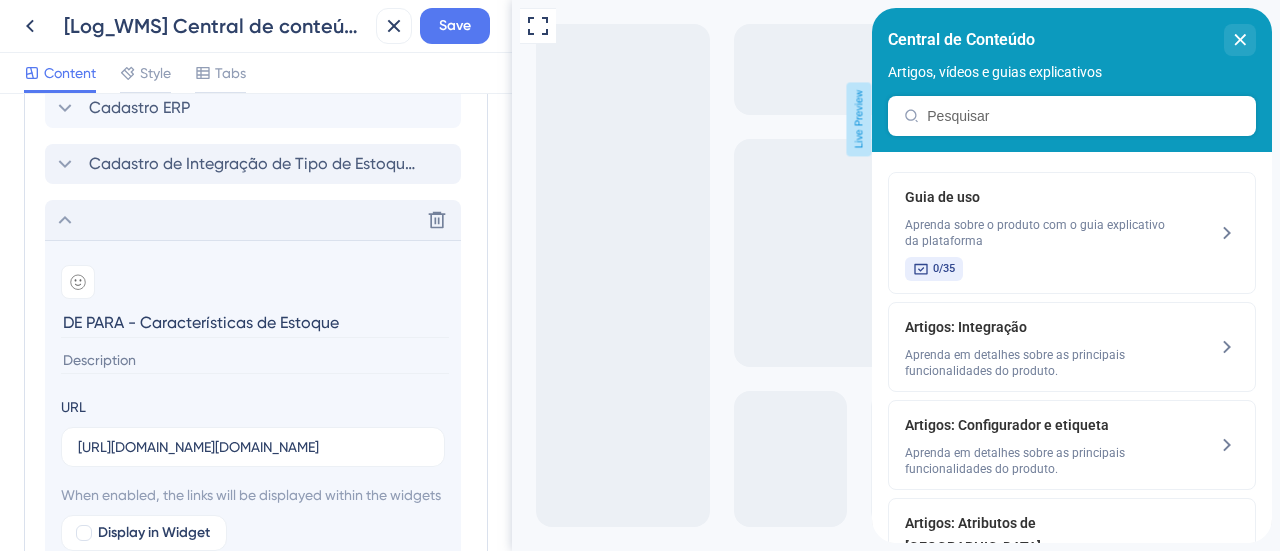 type on "DE PARA - Características de Estoque" 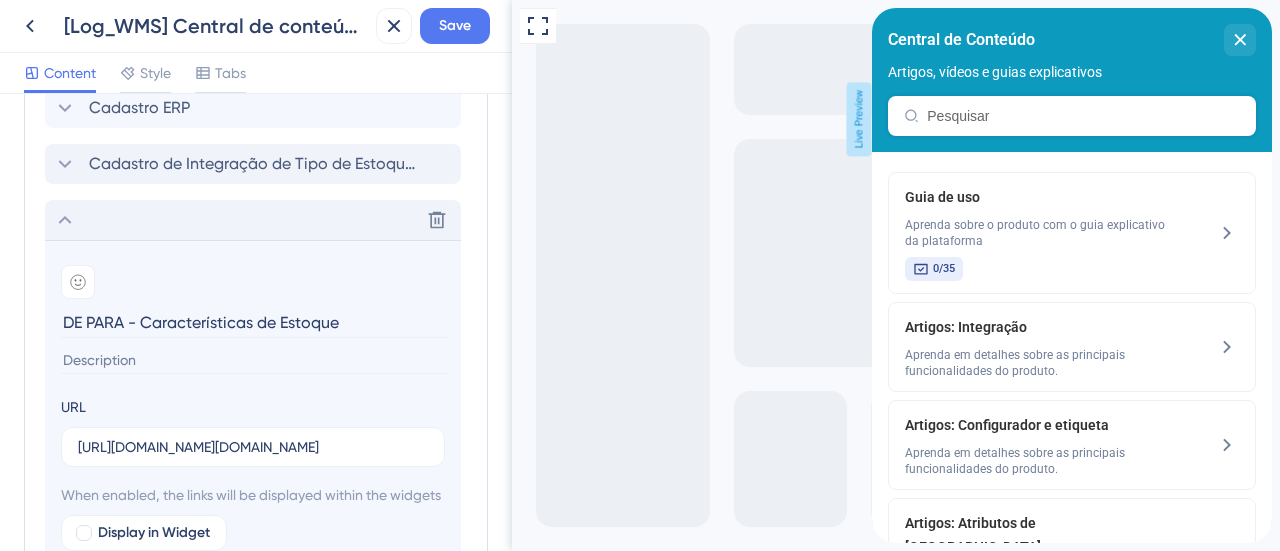 scroll, scrollTop: 1718, scrollLeft: 0, axis: vertical 